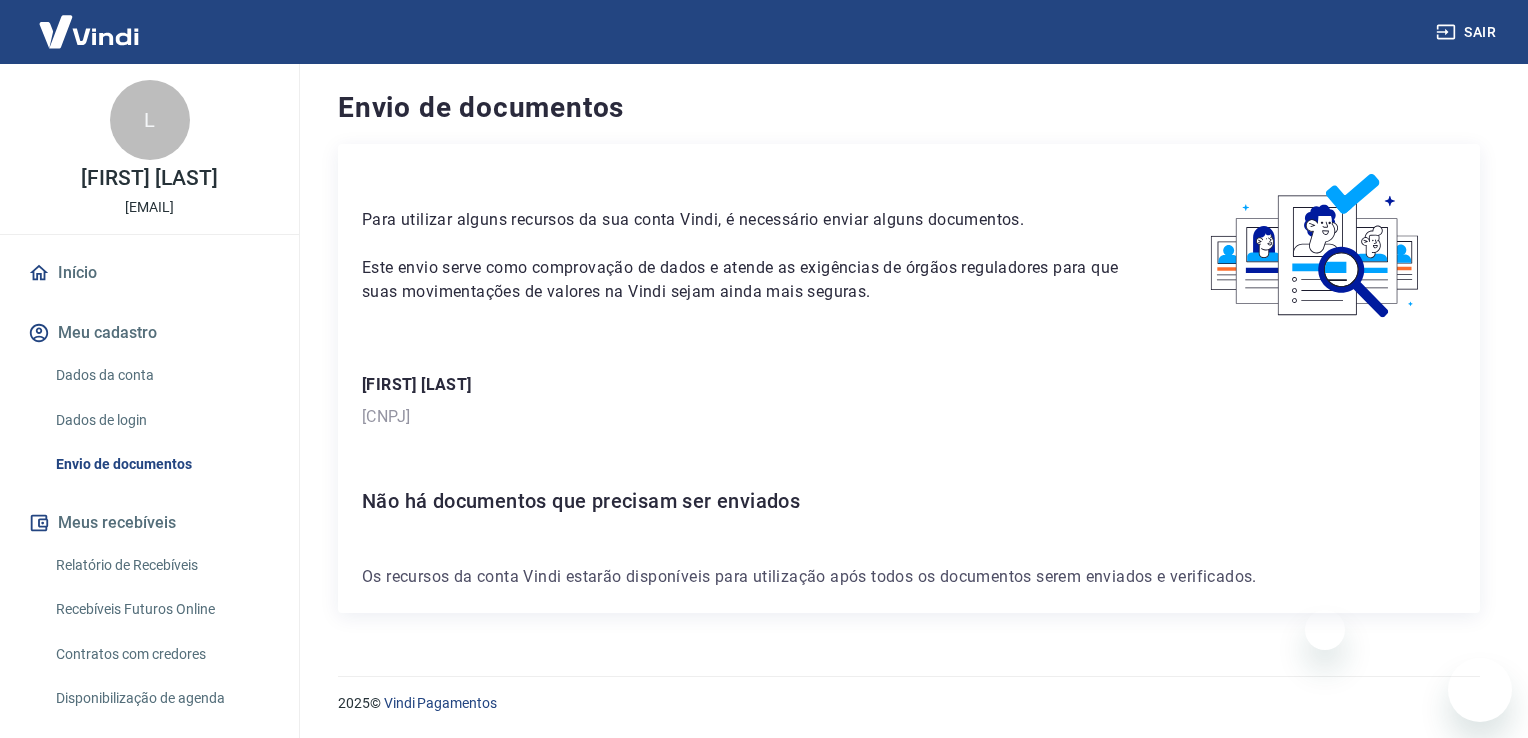 scroll, scrollTop: 0, scrollLeft: 0, axis: both 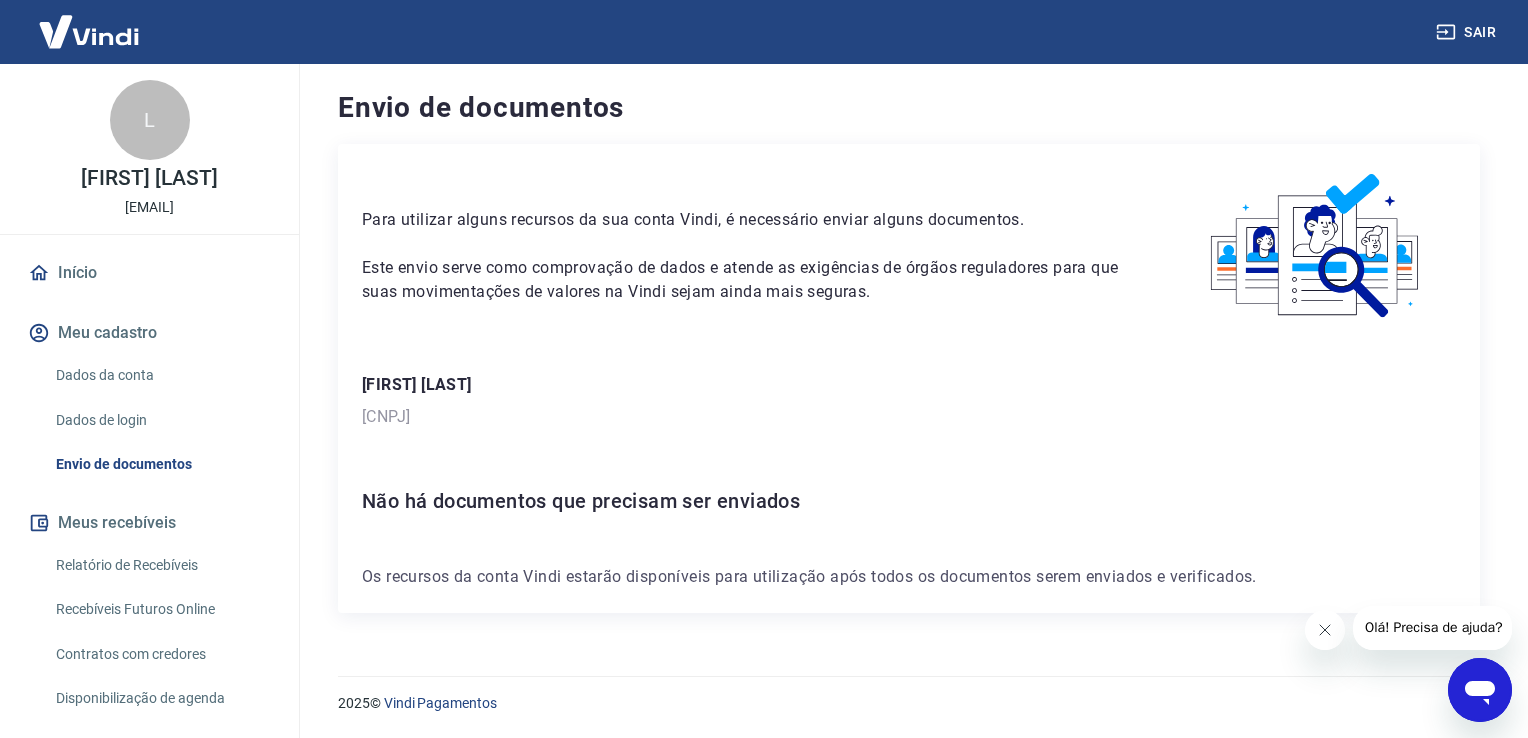 drag, startPoint x: 136, startPoint y: 374, endPoint x: 204, endPoint y: 374, distance: 68 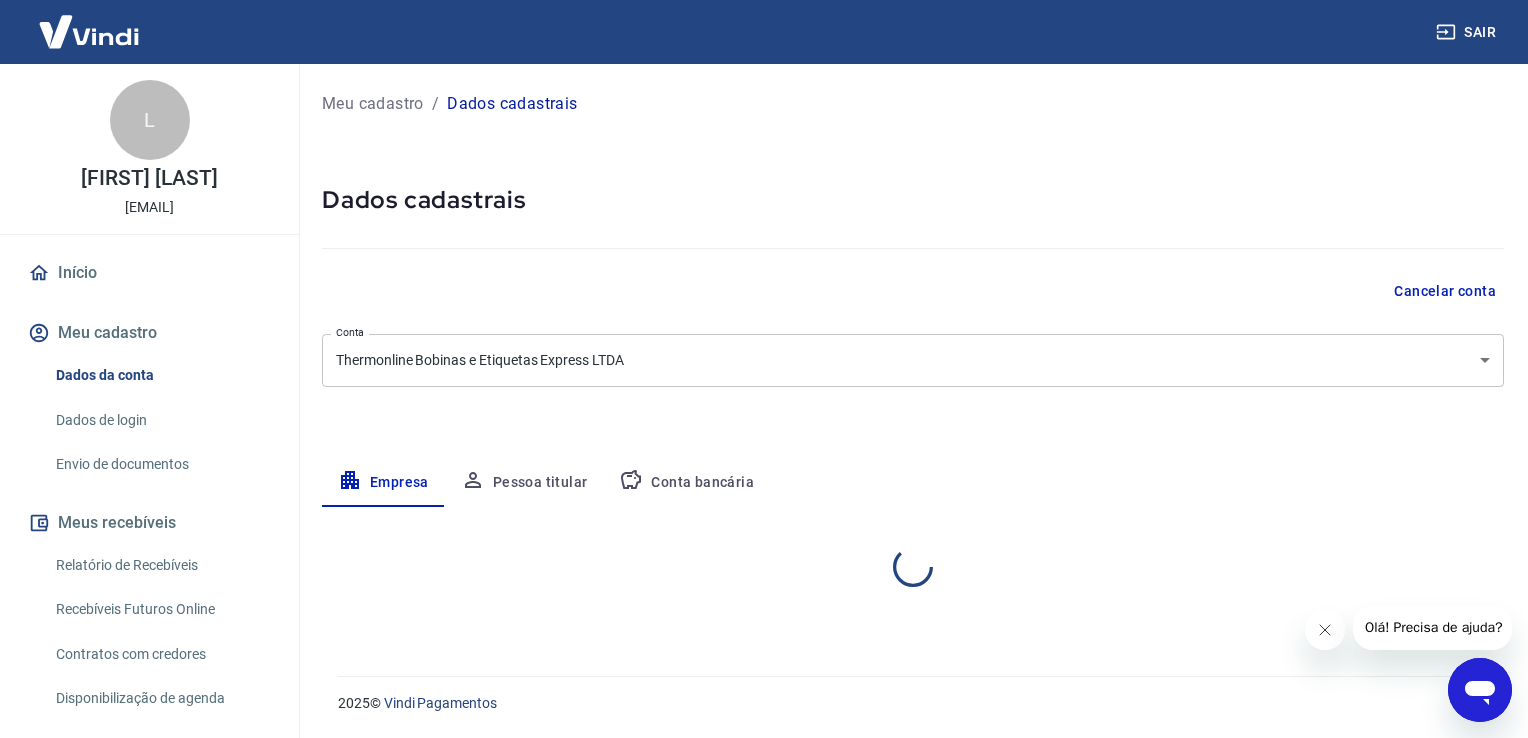 select on "SP" 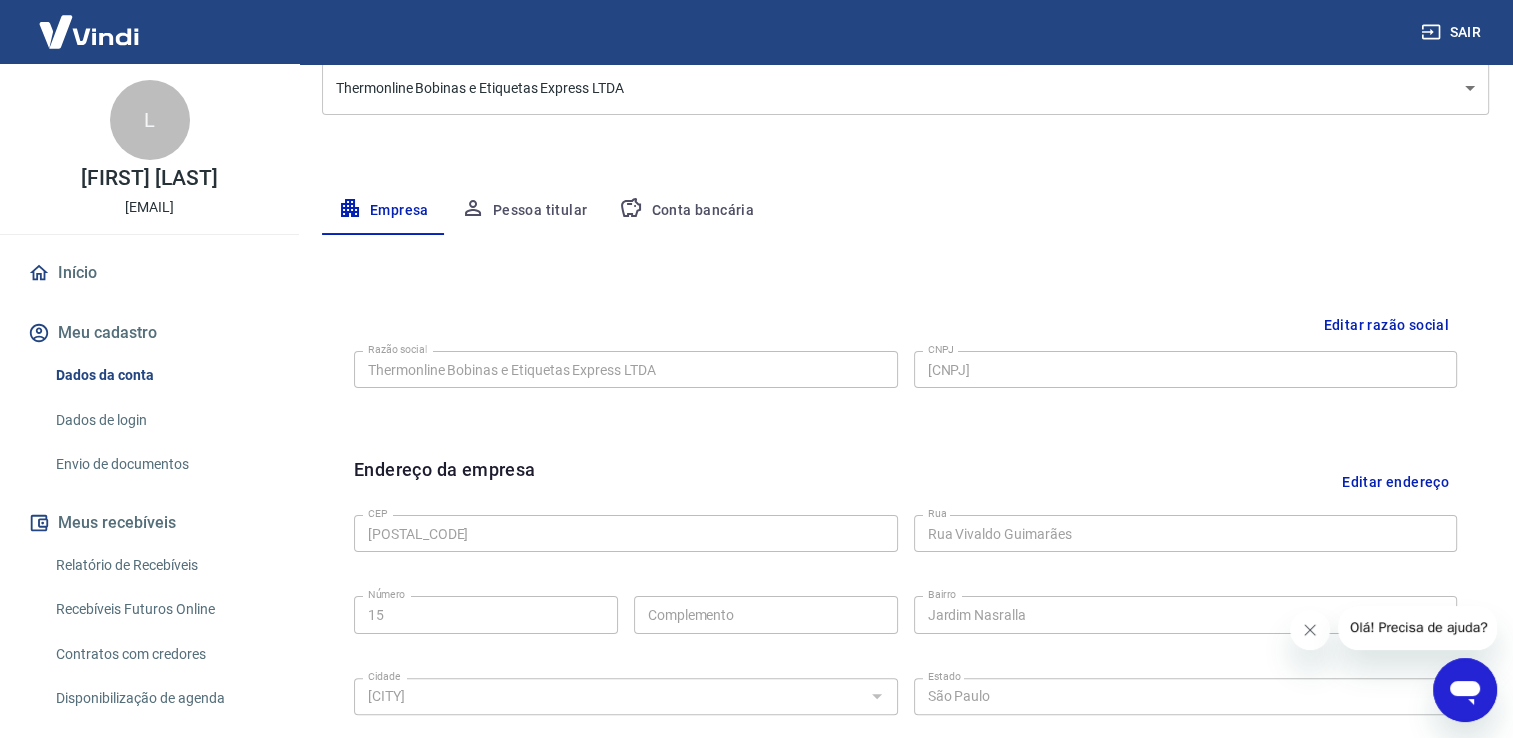 scroll, scrollTop: 0, scrollLeft: 0, axis: both 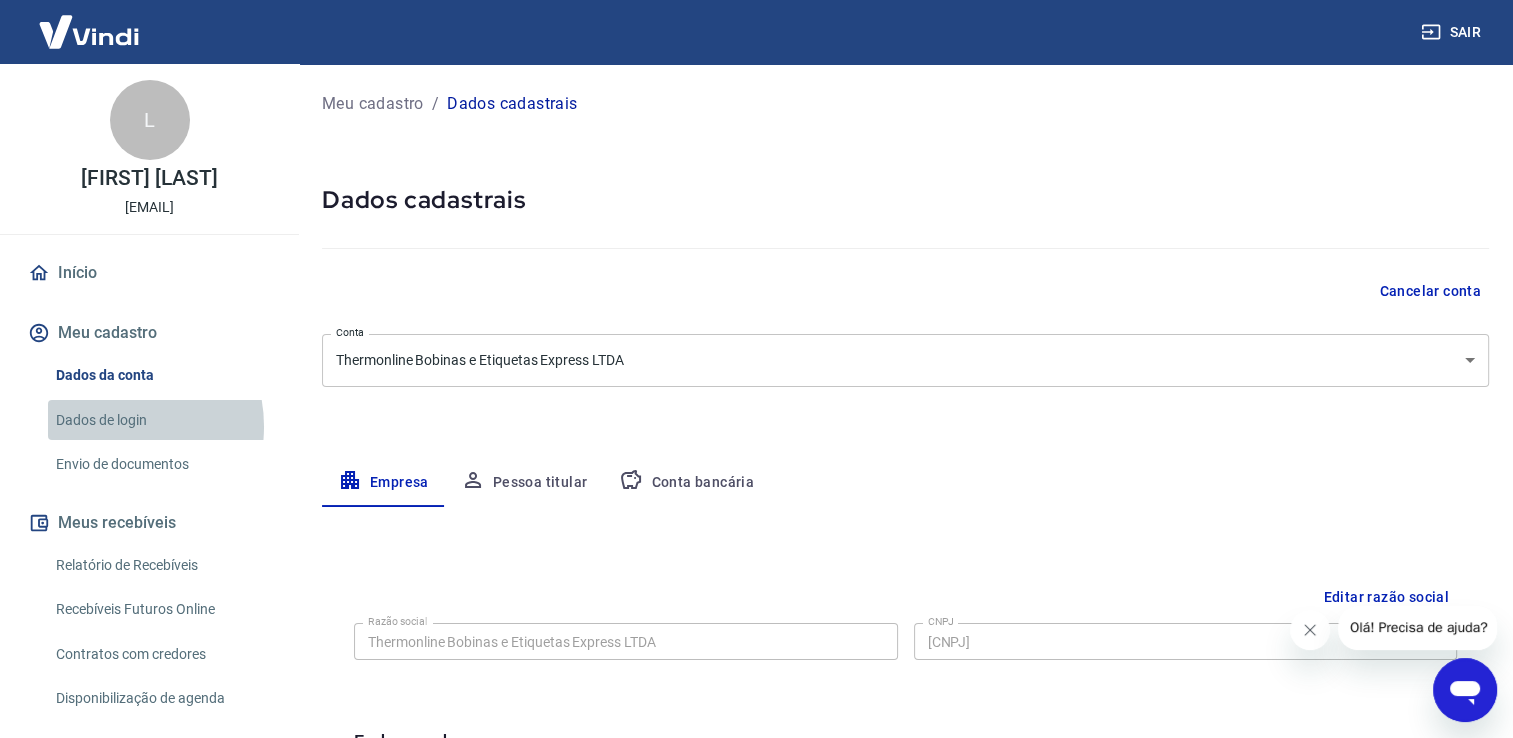 click on "Dados de login" at bounding box center [161, 420] 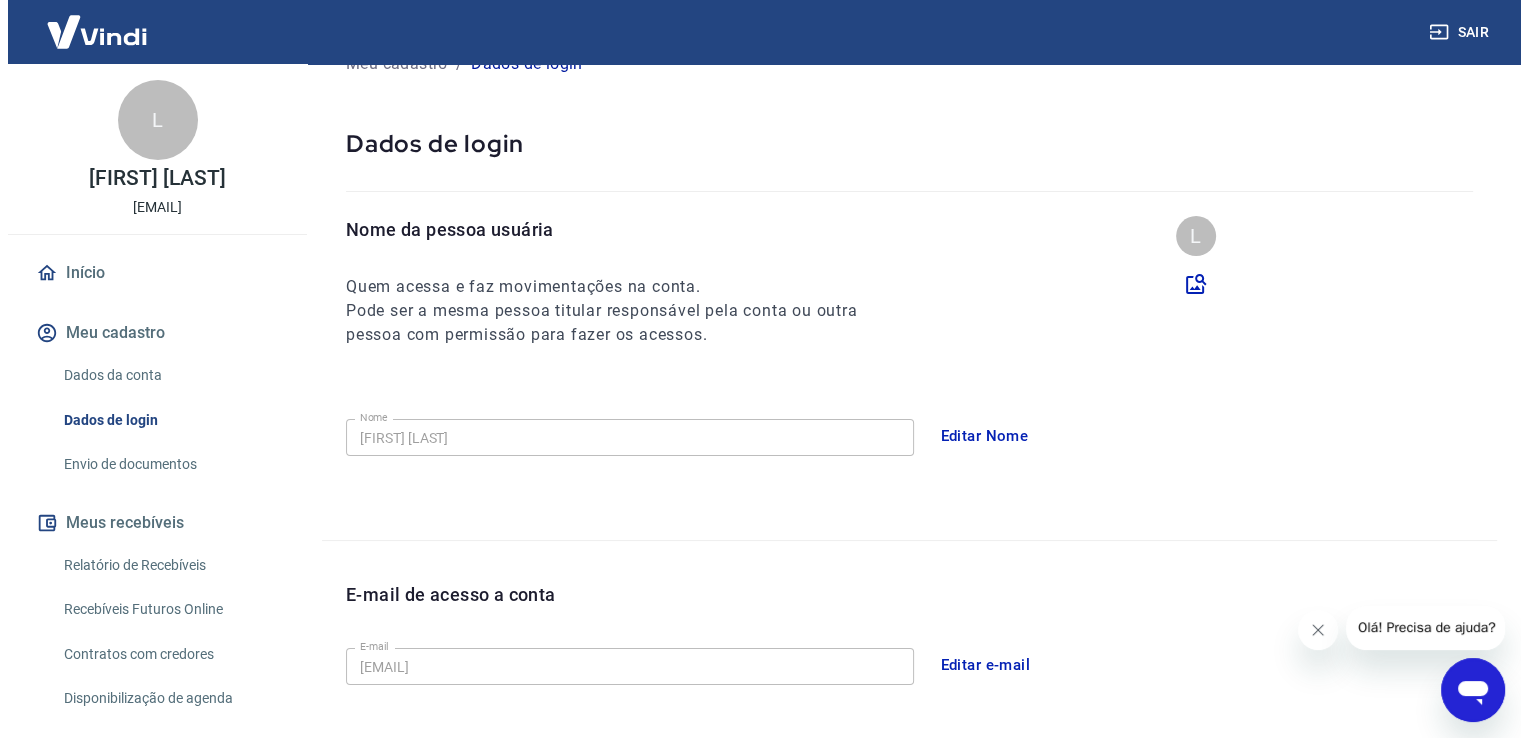 scroll, scrollTop: 0, scrollLeft: 0, axis: both 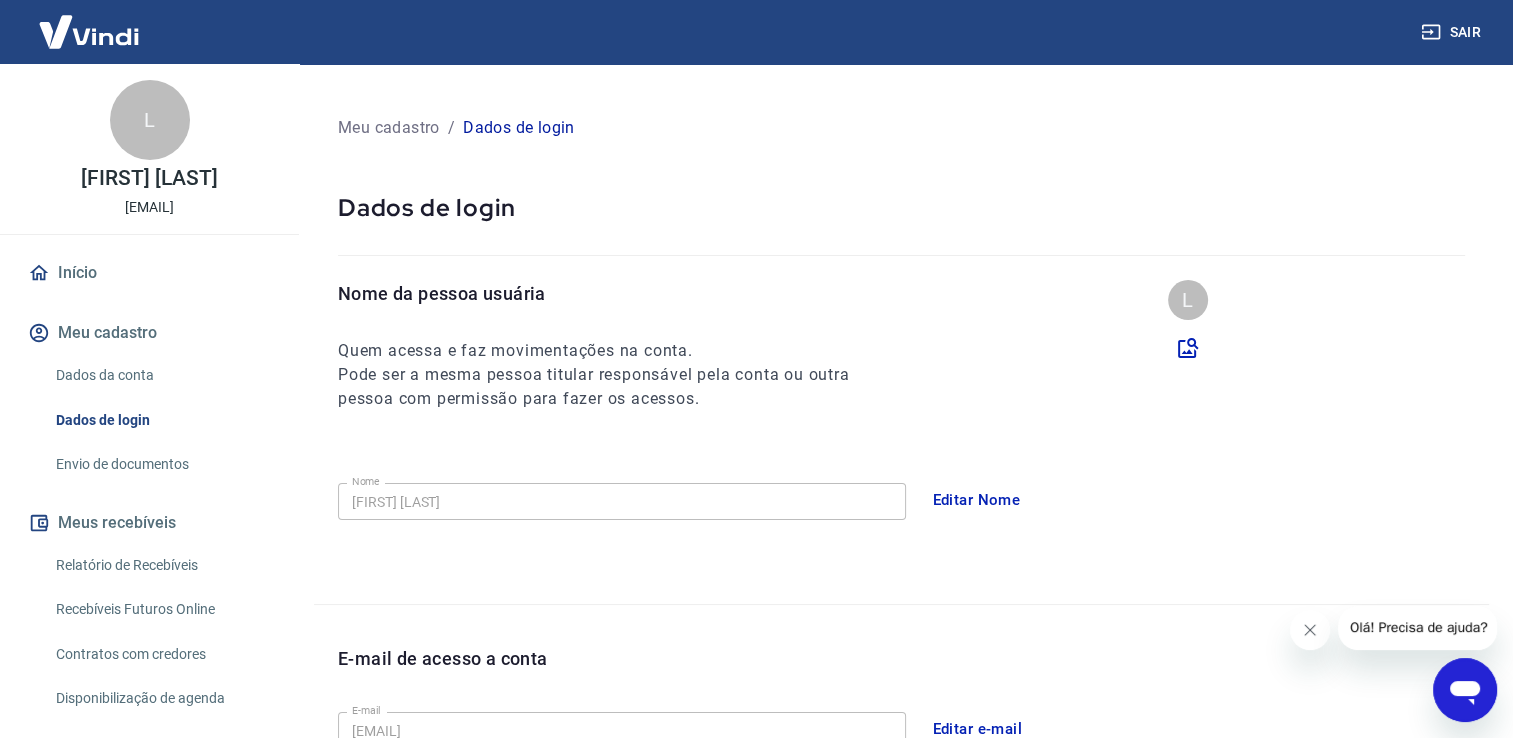 click on "Envio de documentos" at bounding box center [161, 464] 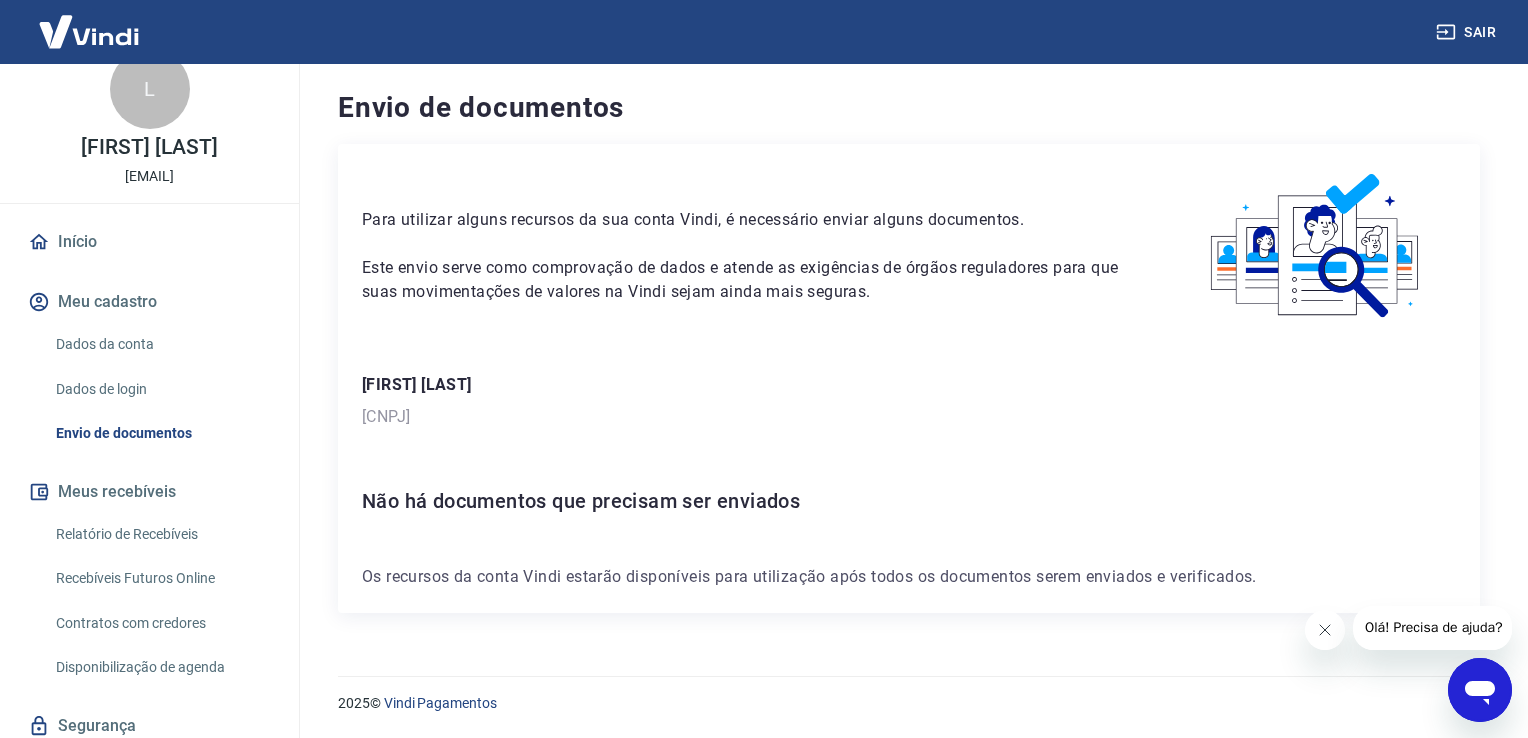 scroll, scrollTop: 0, scrollLeft: 0, axis: both 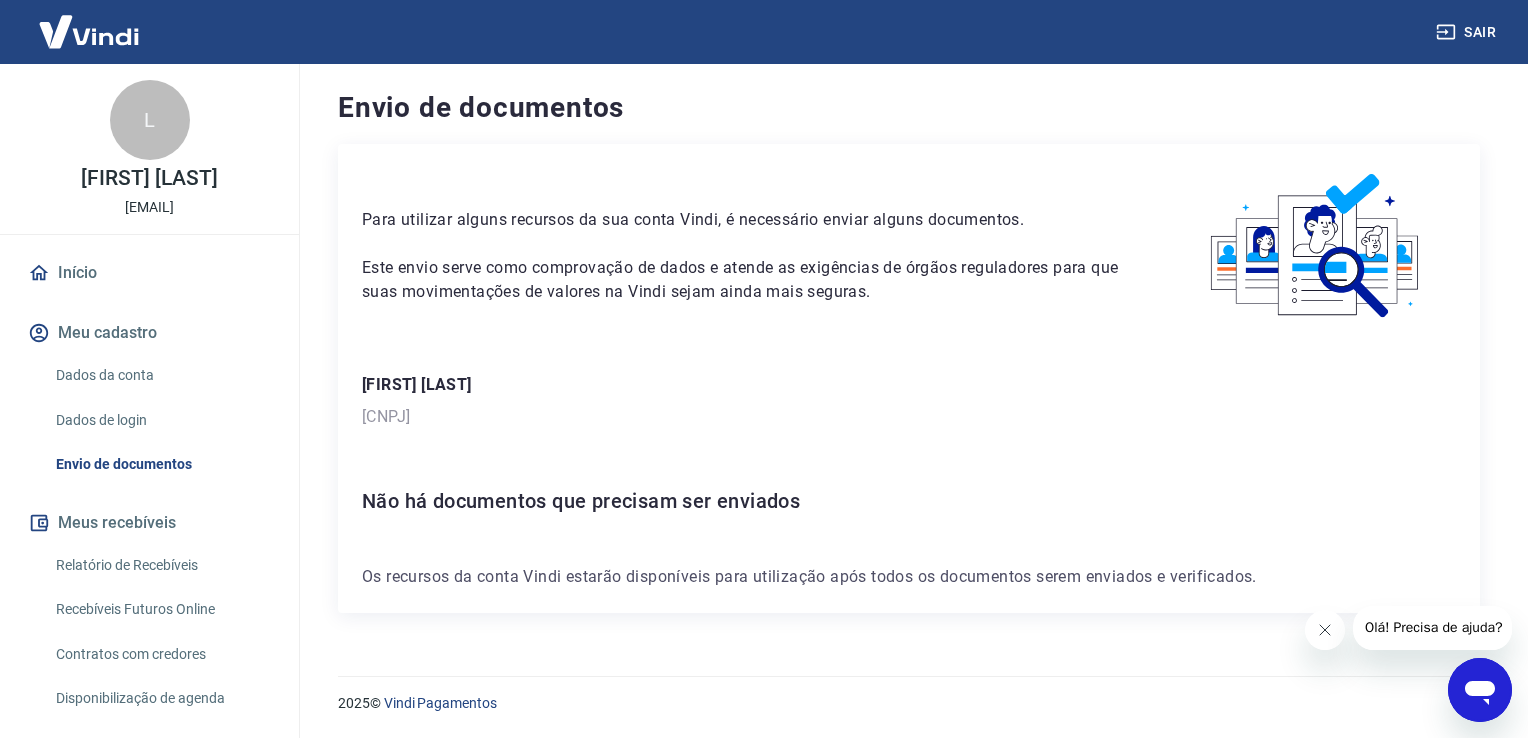 click on "Sair" at bounding box center [1468, 32] 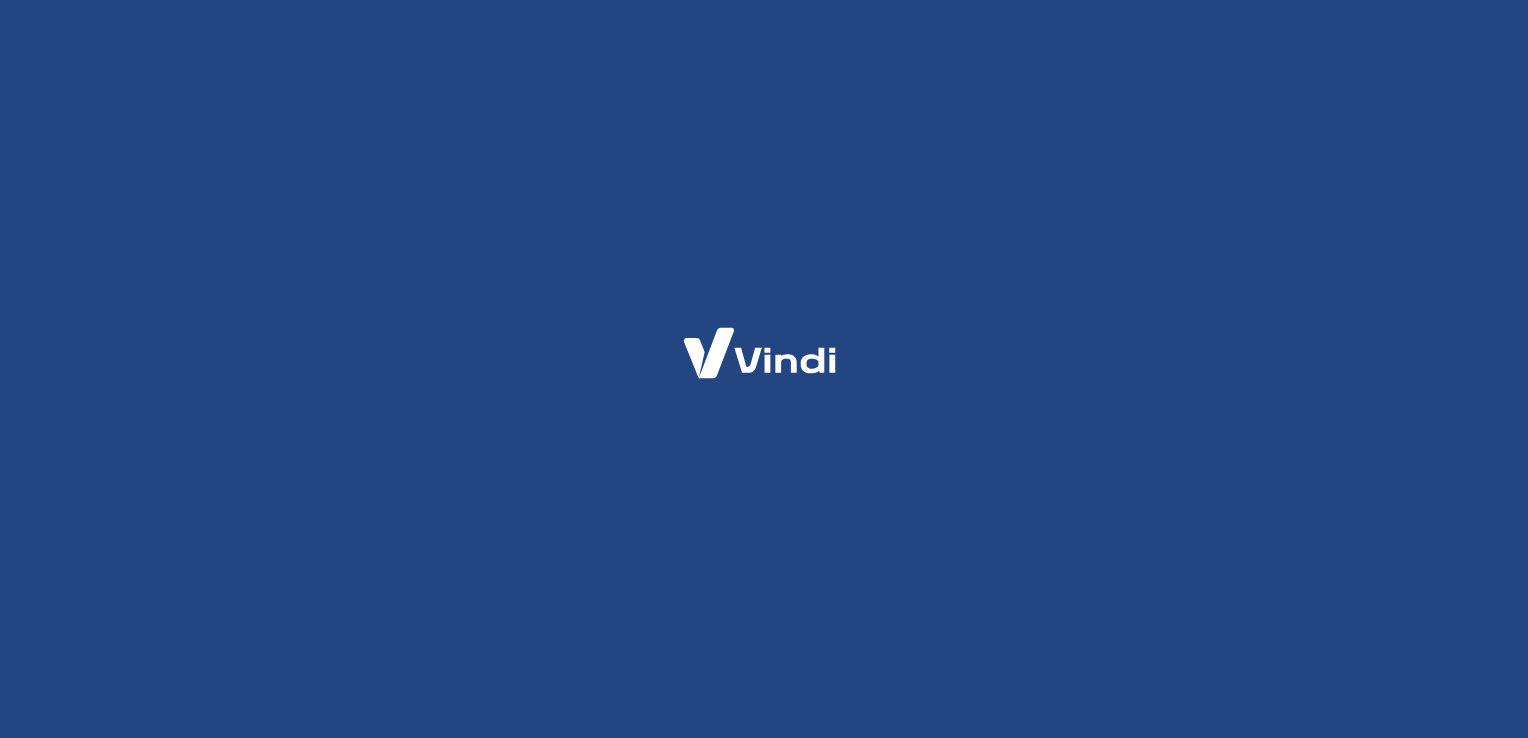 scroll, scrollTop: 0, scrollLeft: 0, axis: both 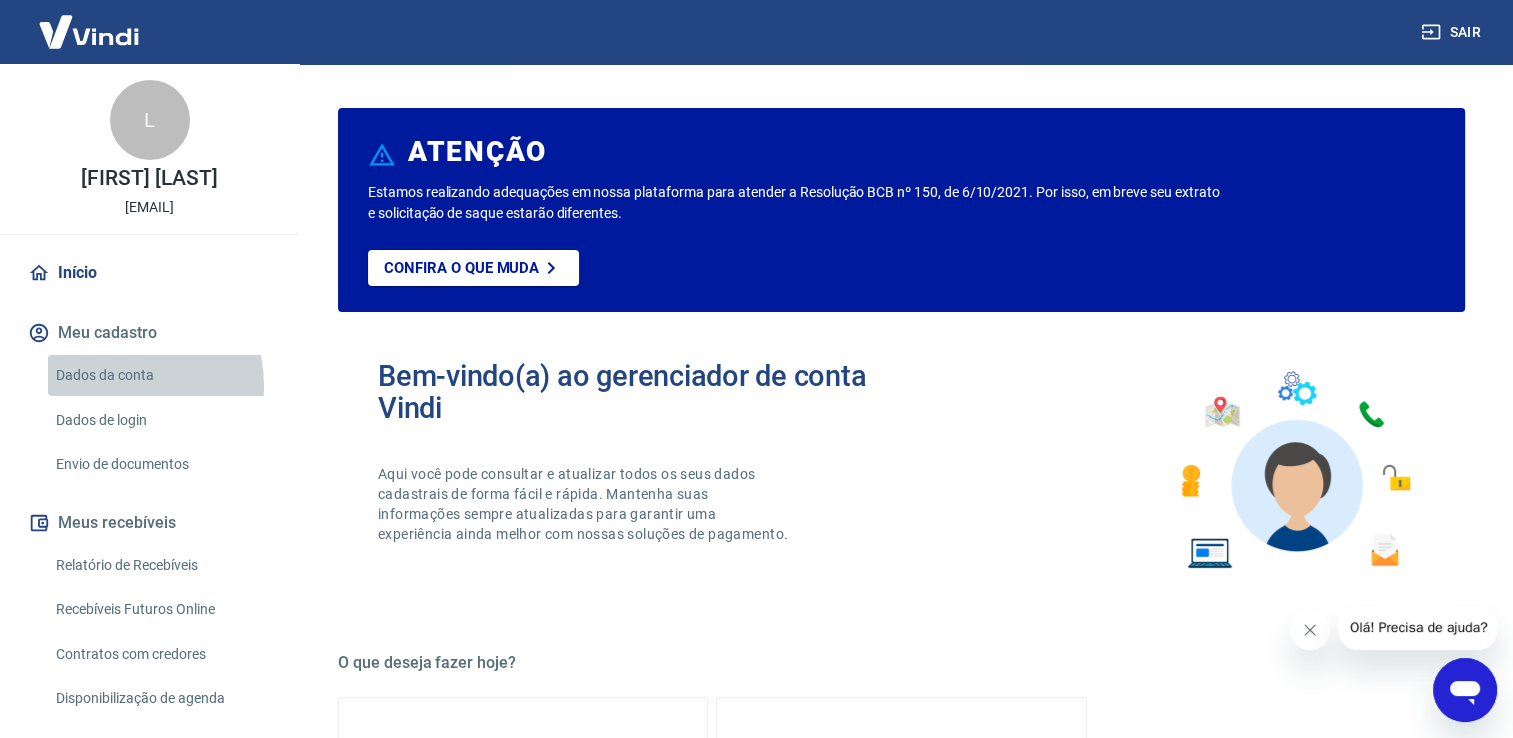 click on "Dados da conta" at bounding box center (161, 375) 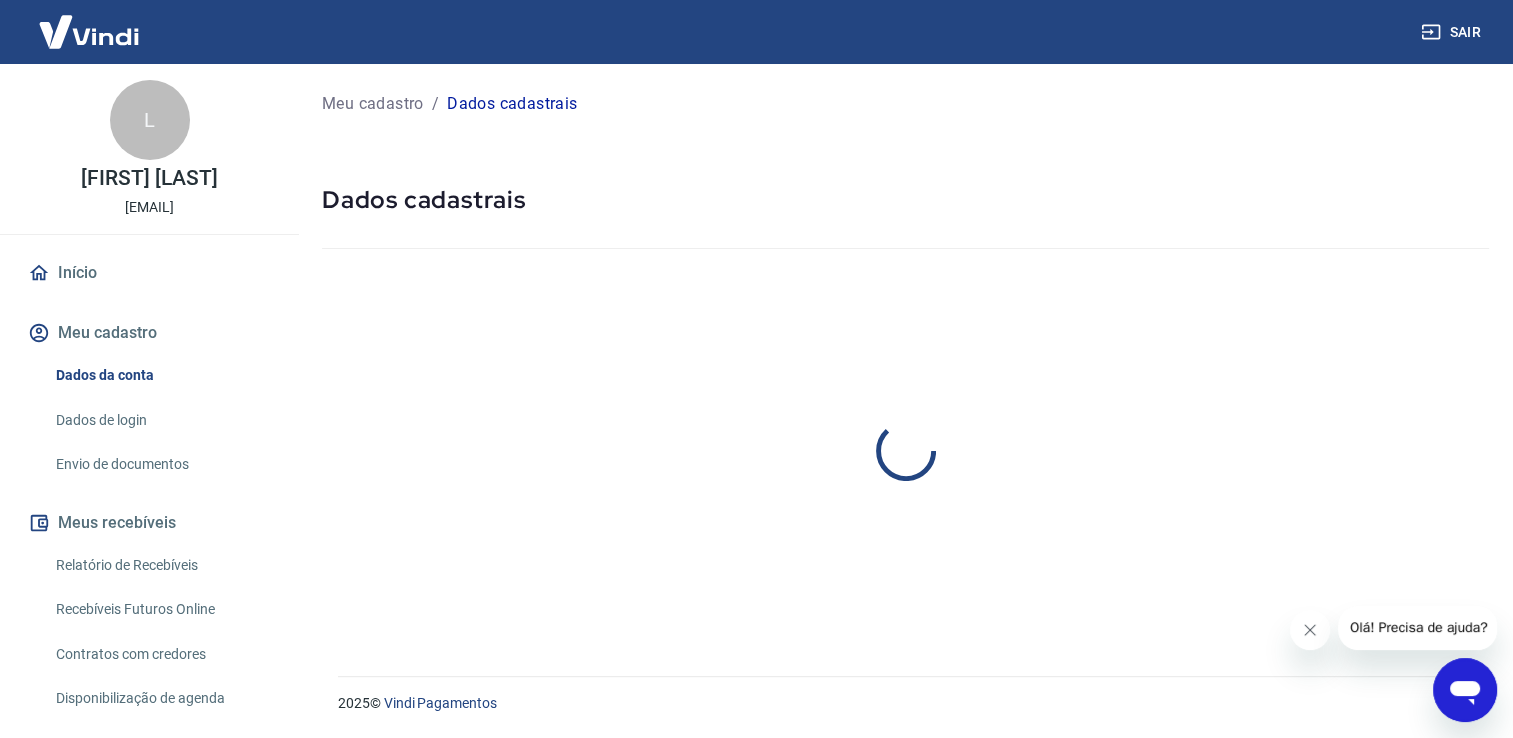 select on "SP" 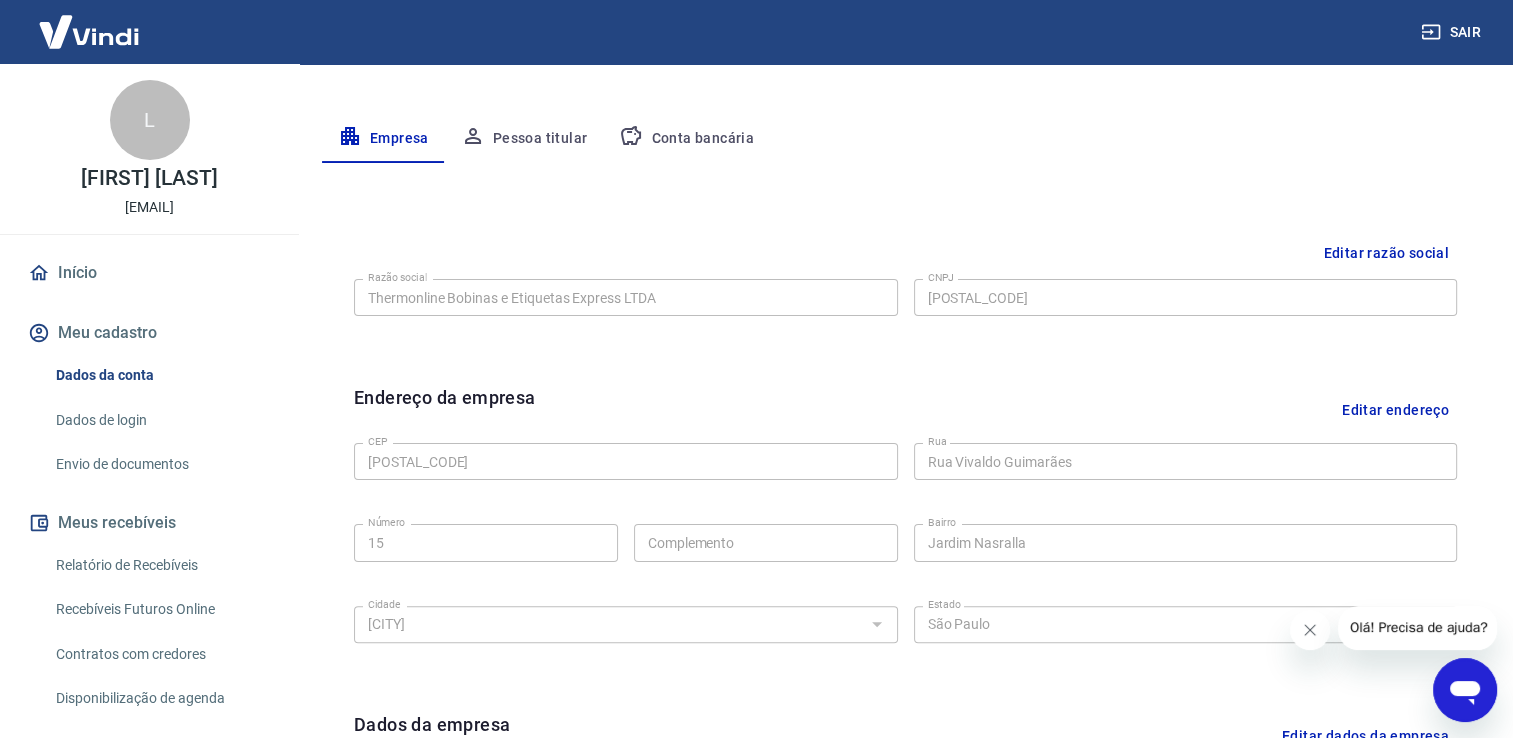 scroll, scrollTop: 103, scrollLeft: 0, axis: vertical 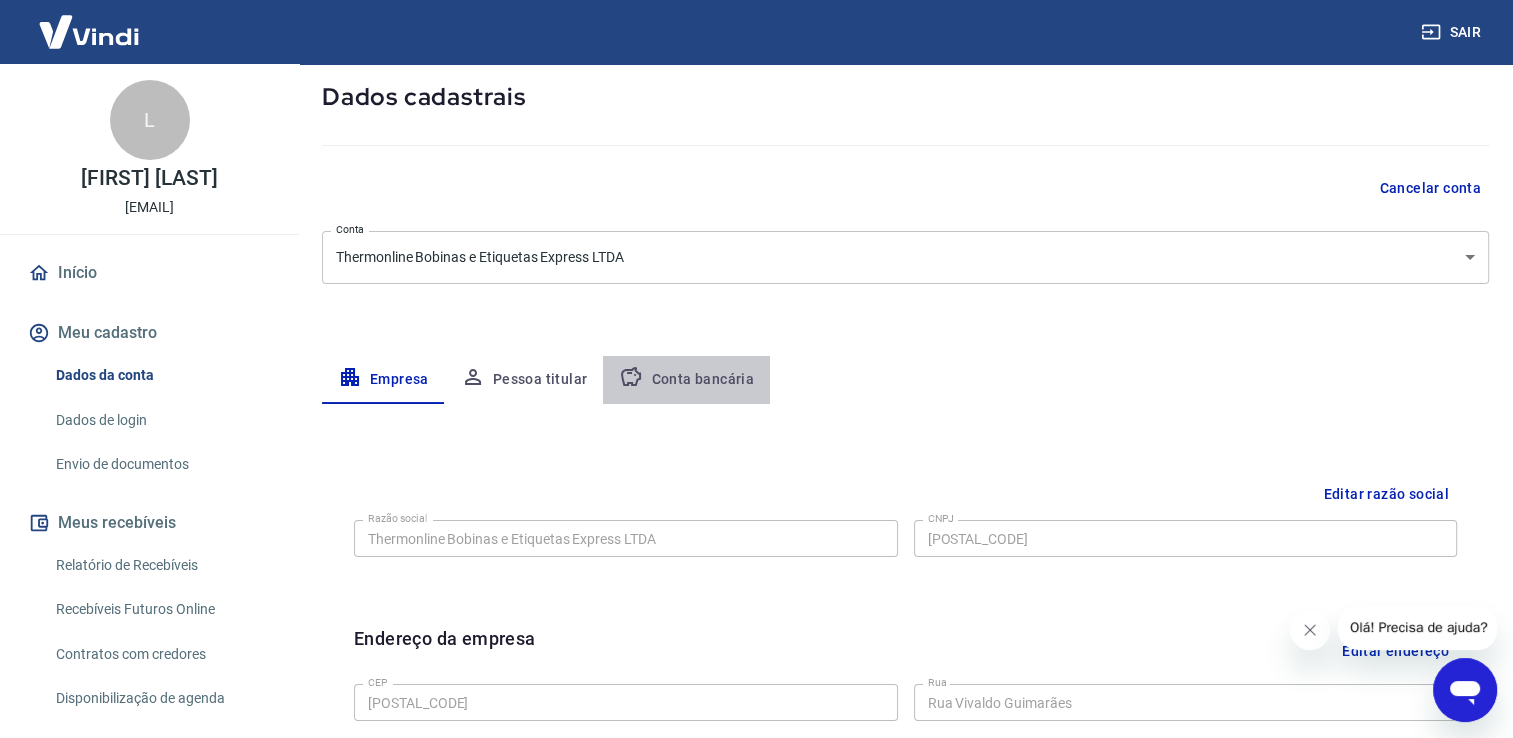 click on "Conta bancária" at bounding box center [686, 380] 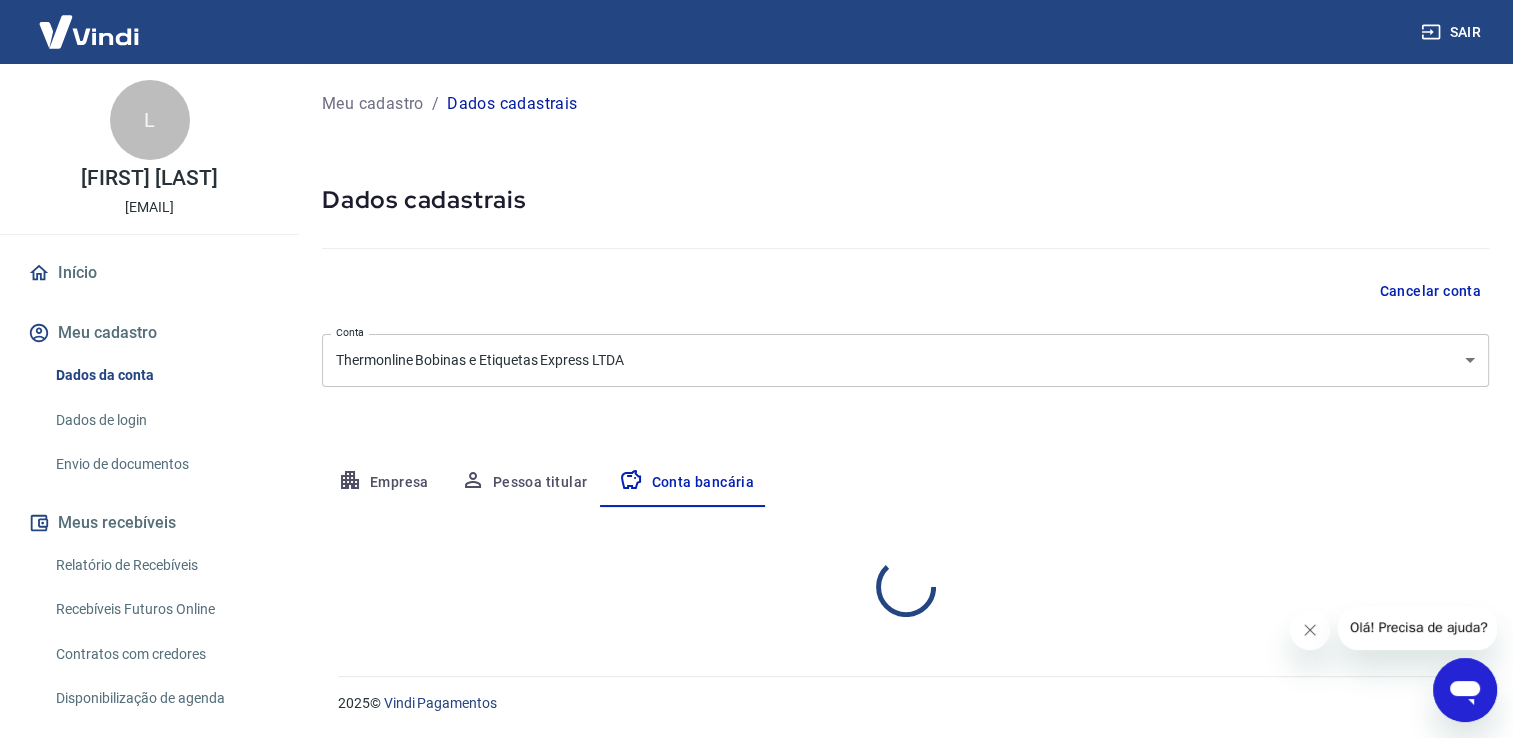 scroll, scrollTop: 0, scrollLeft: 0, axis: both 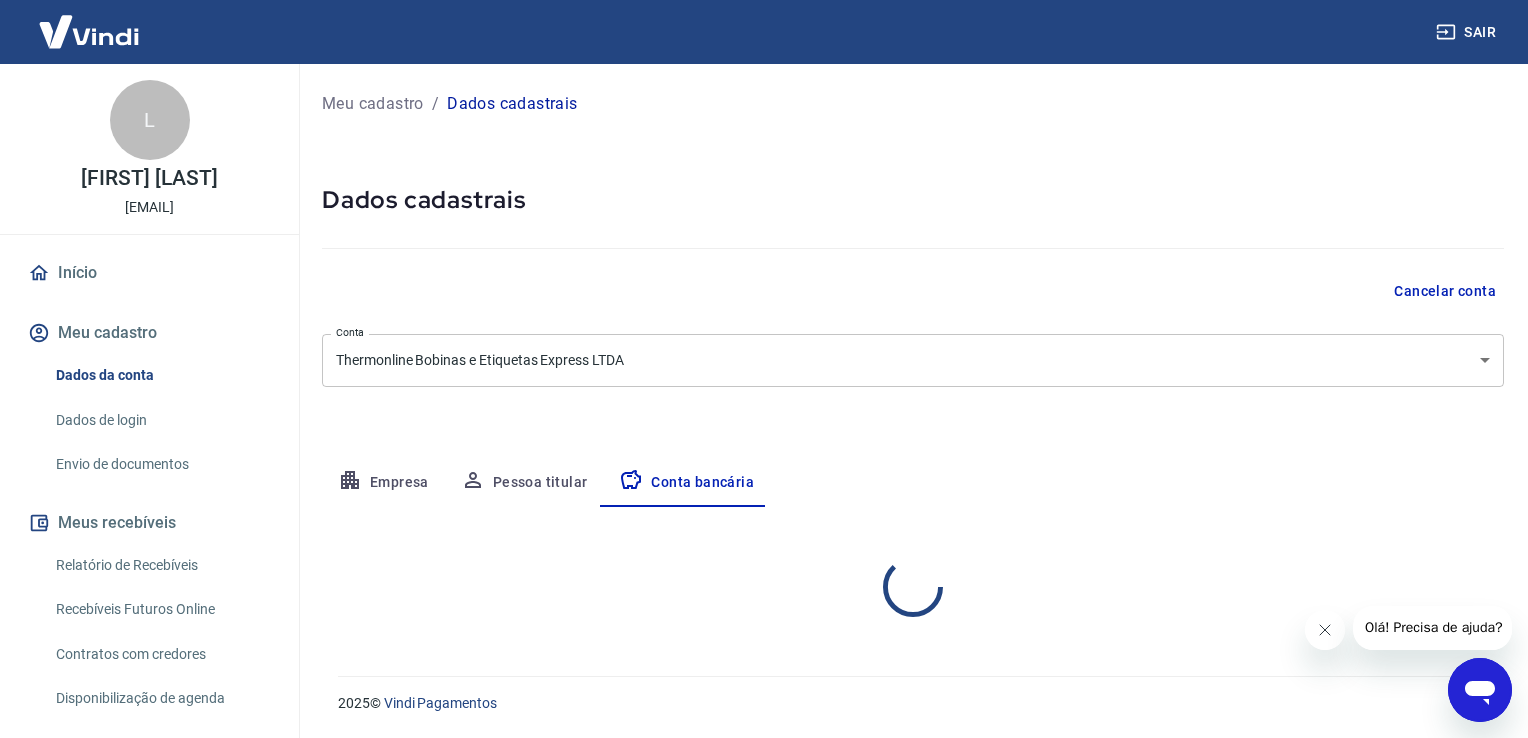 select on "1" 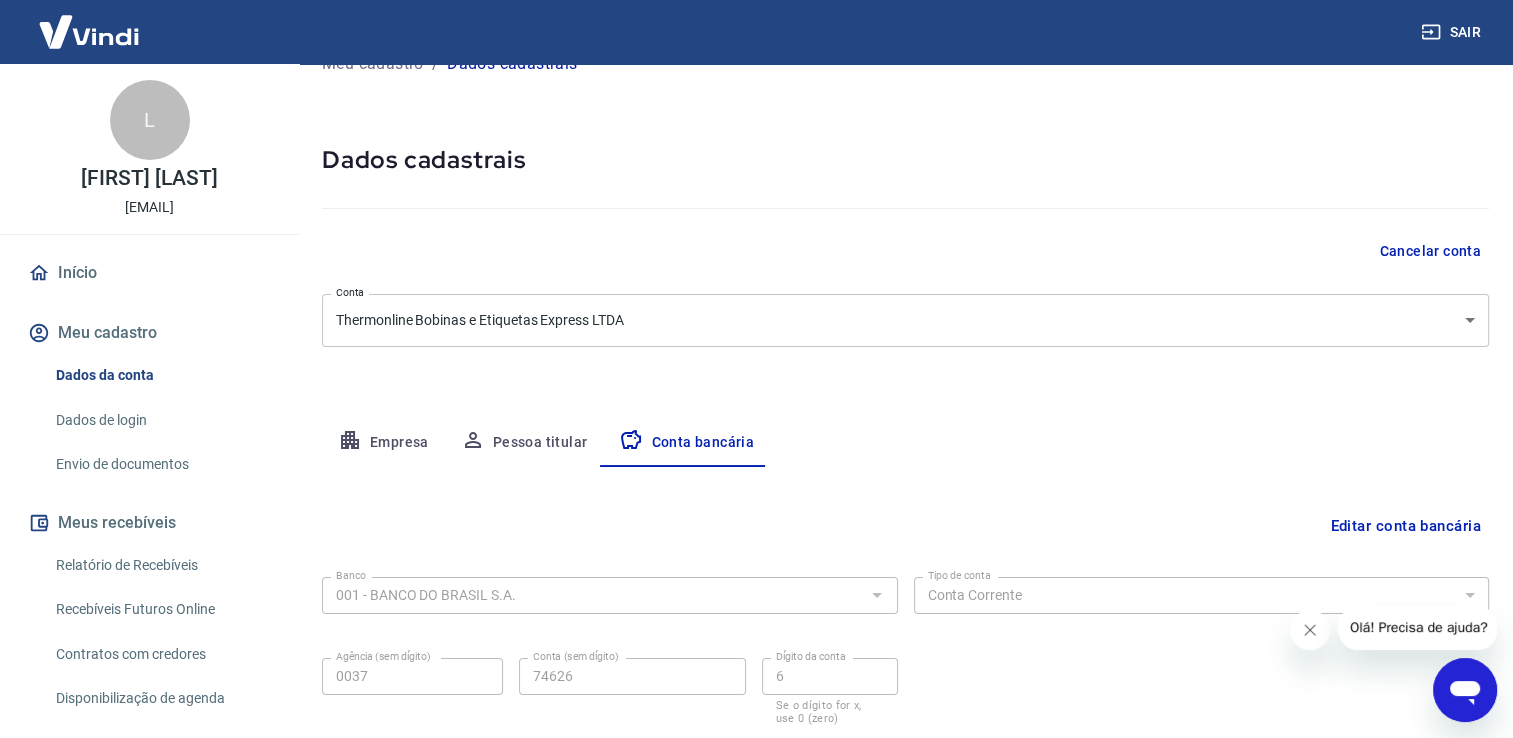 scroll, scrollTop: 0, scrollLeft: 0, axis: both 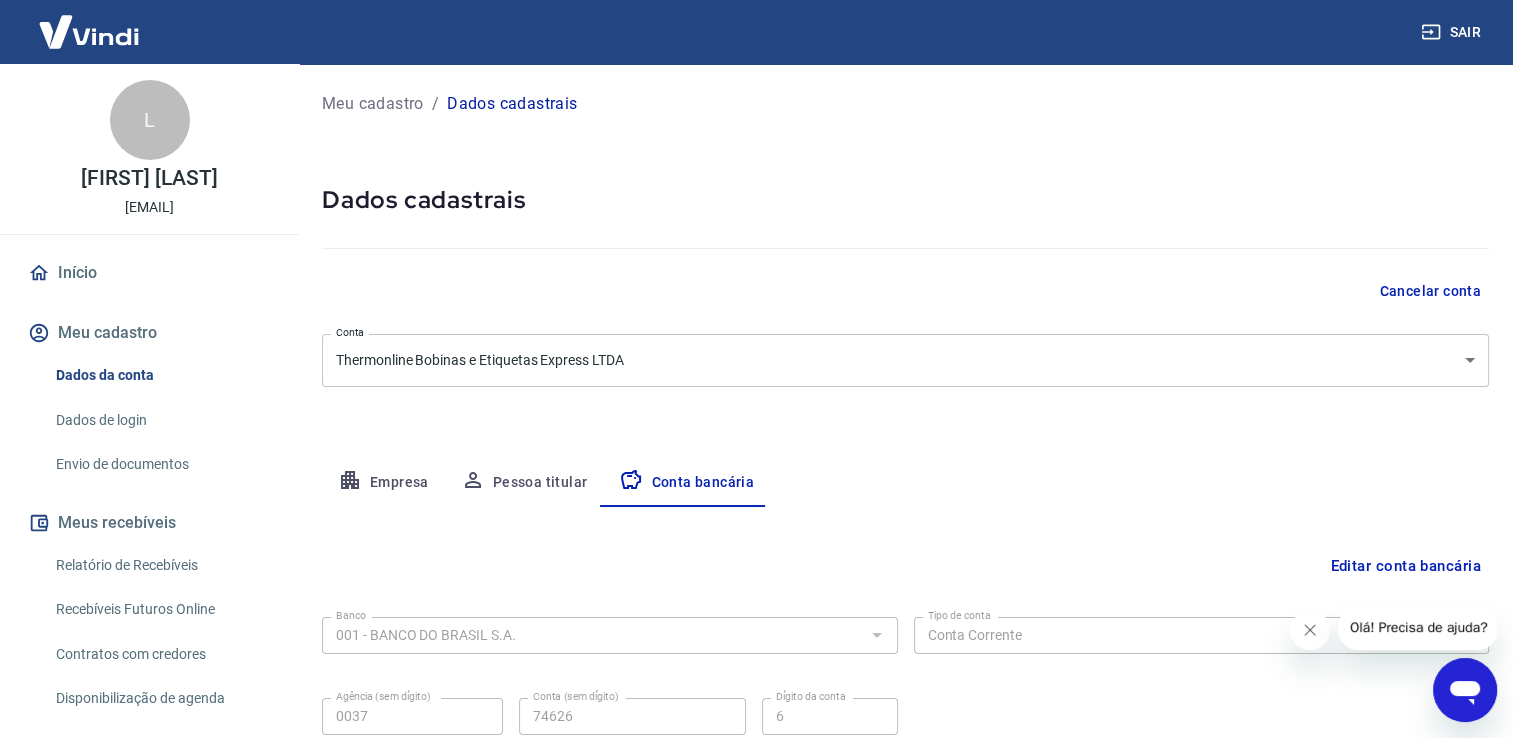click on "Sair" at bounding box center (1453, 32) 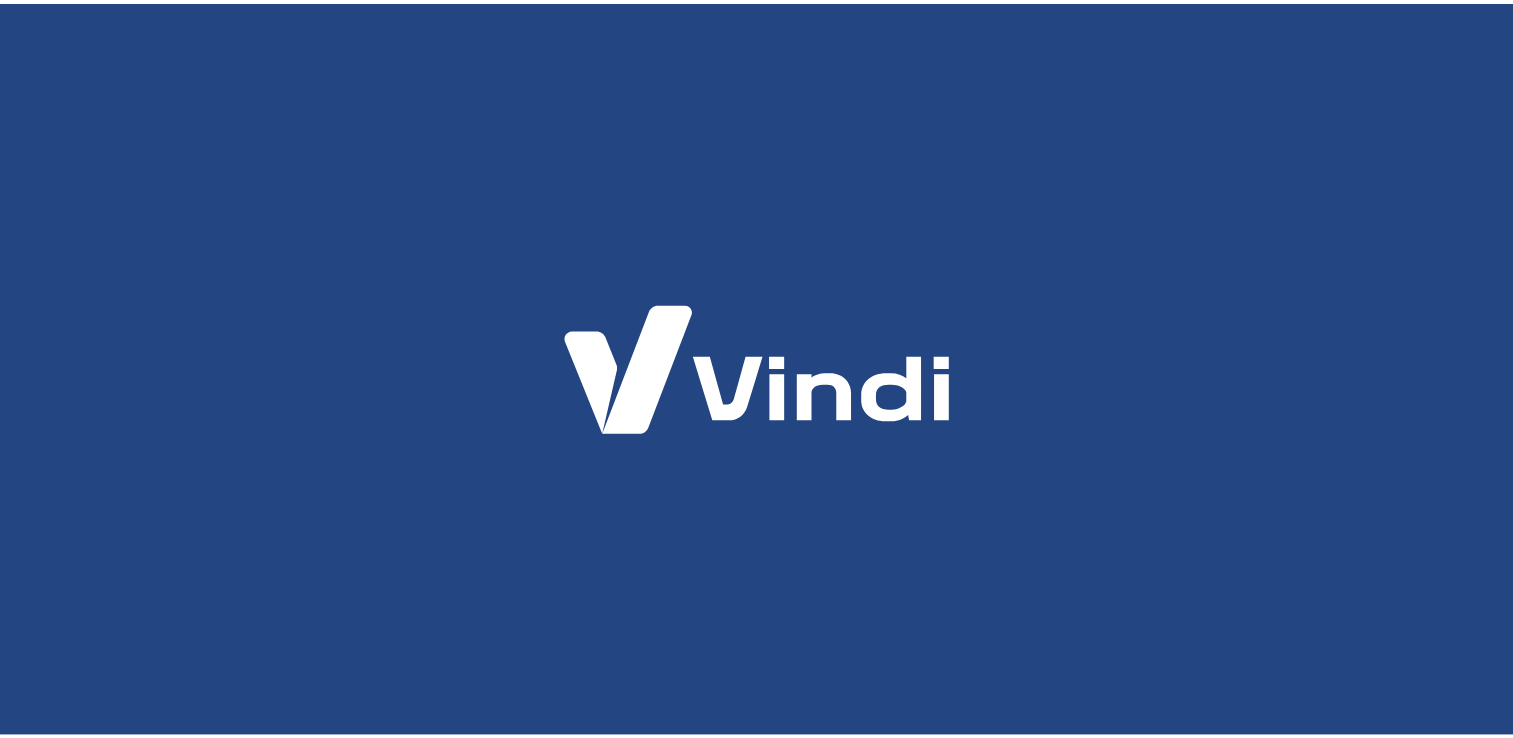 scroll, scrollTop: 0, scrollLeft: 0, axis: both 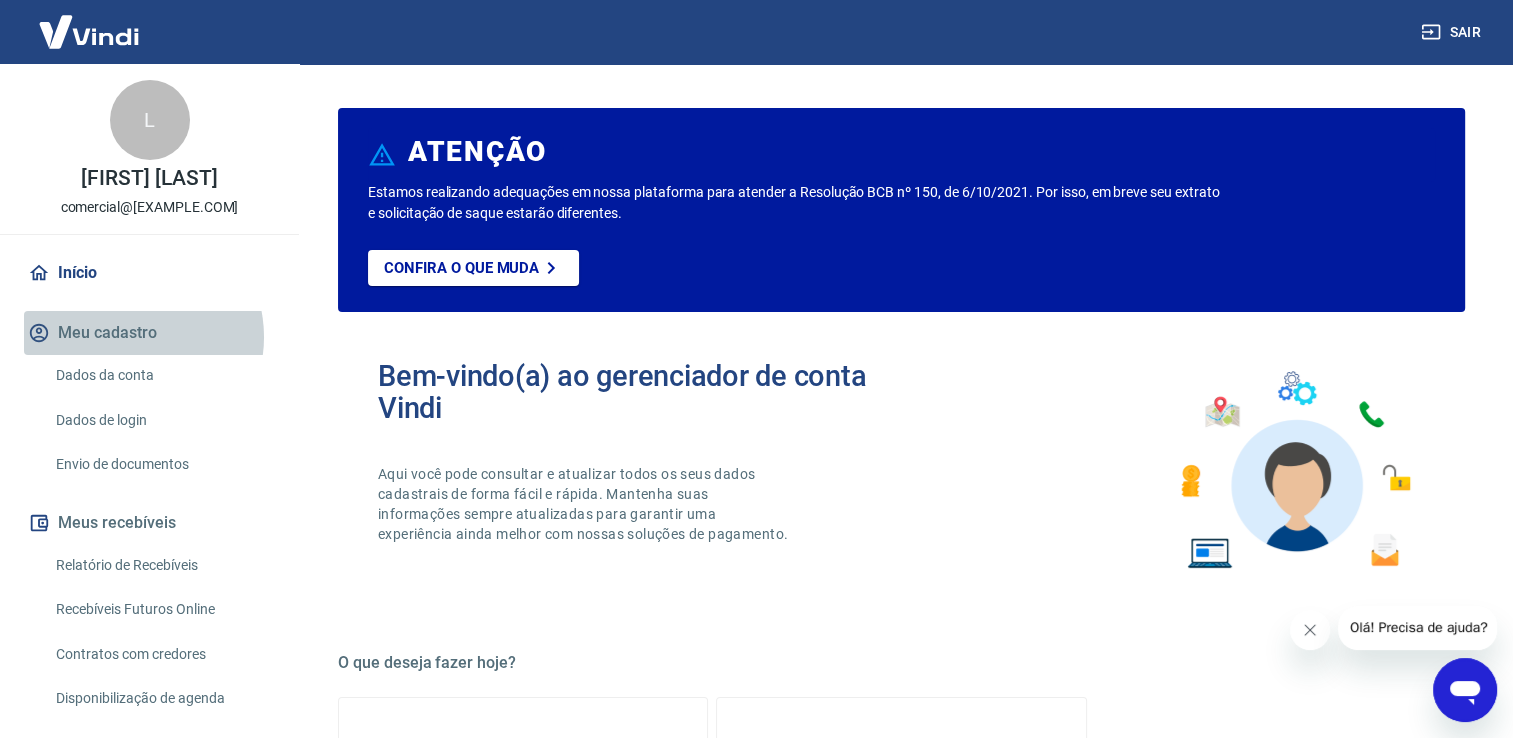 click on "Meu cadastro" at bounding box center [149, 333] 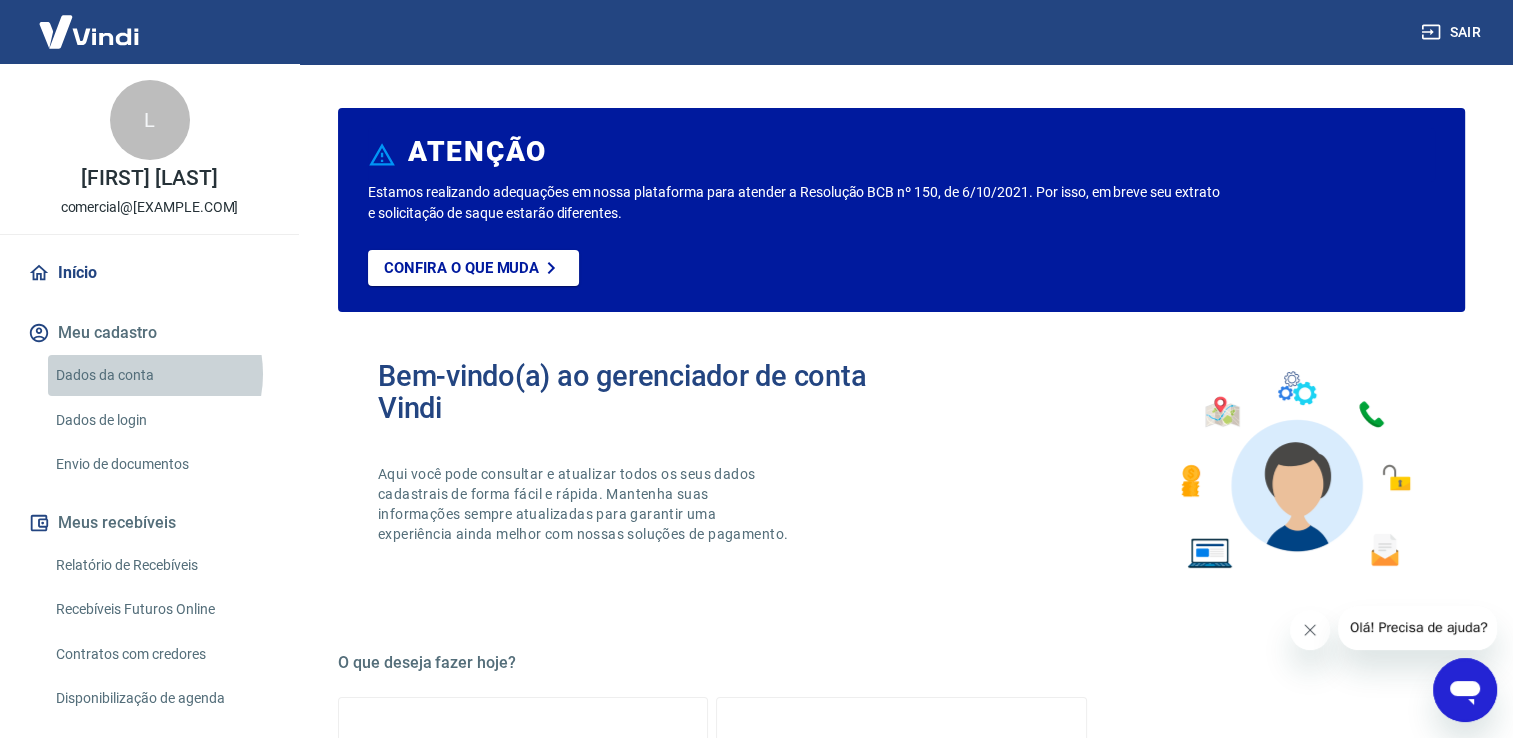 click on "Dados da conta" at bounding box center [161, 375] 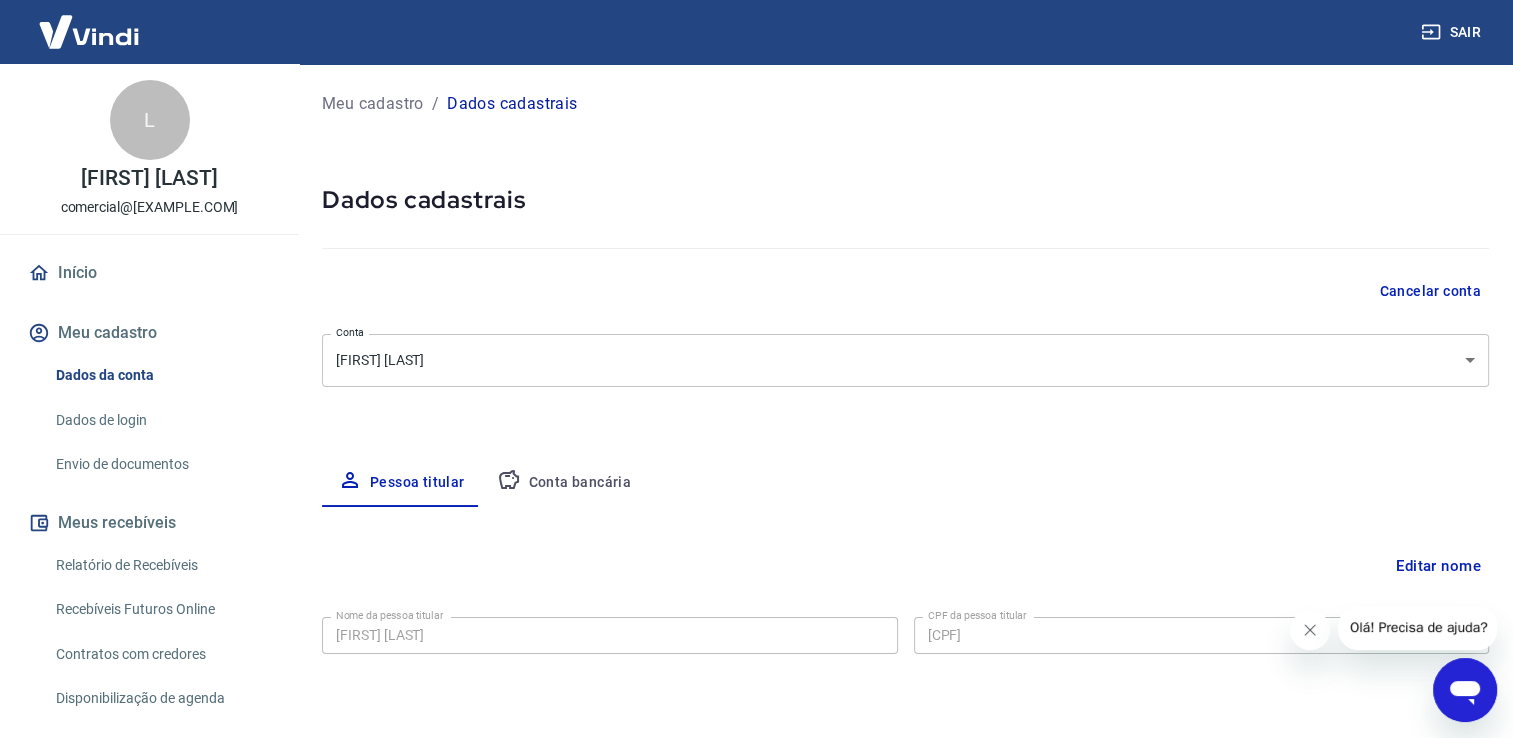 select on "SP" 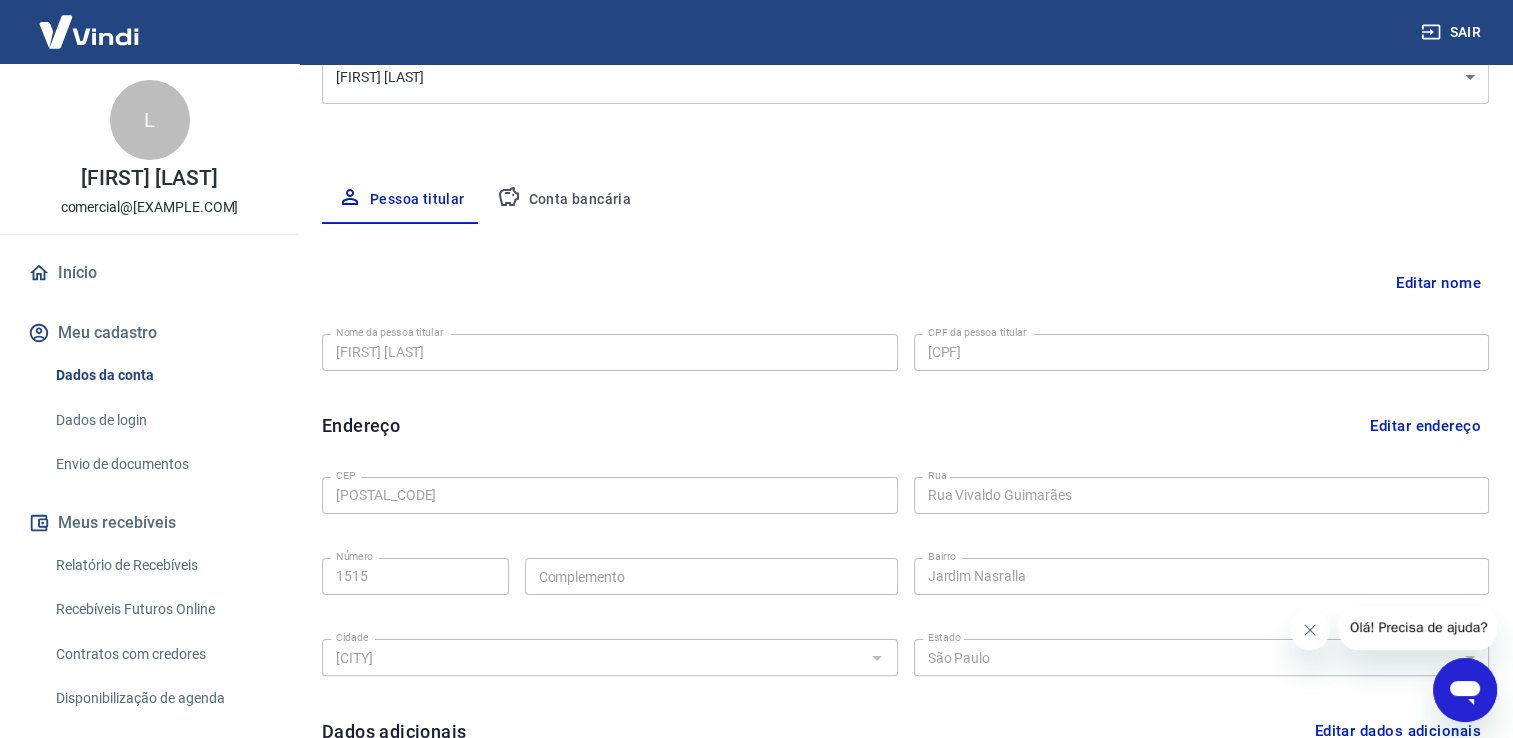 scroll, scrollTop: 141, scrollLeft: 0, axis: vertical 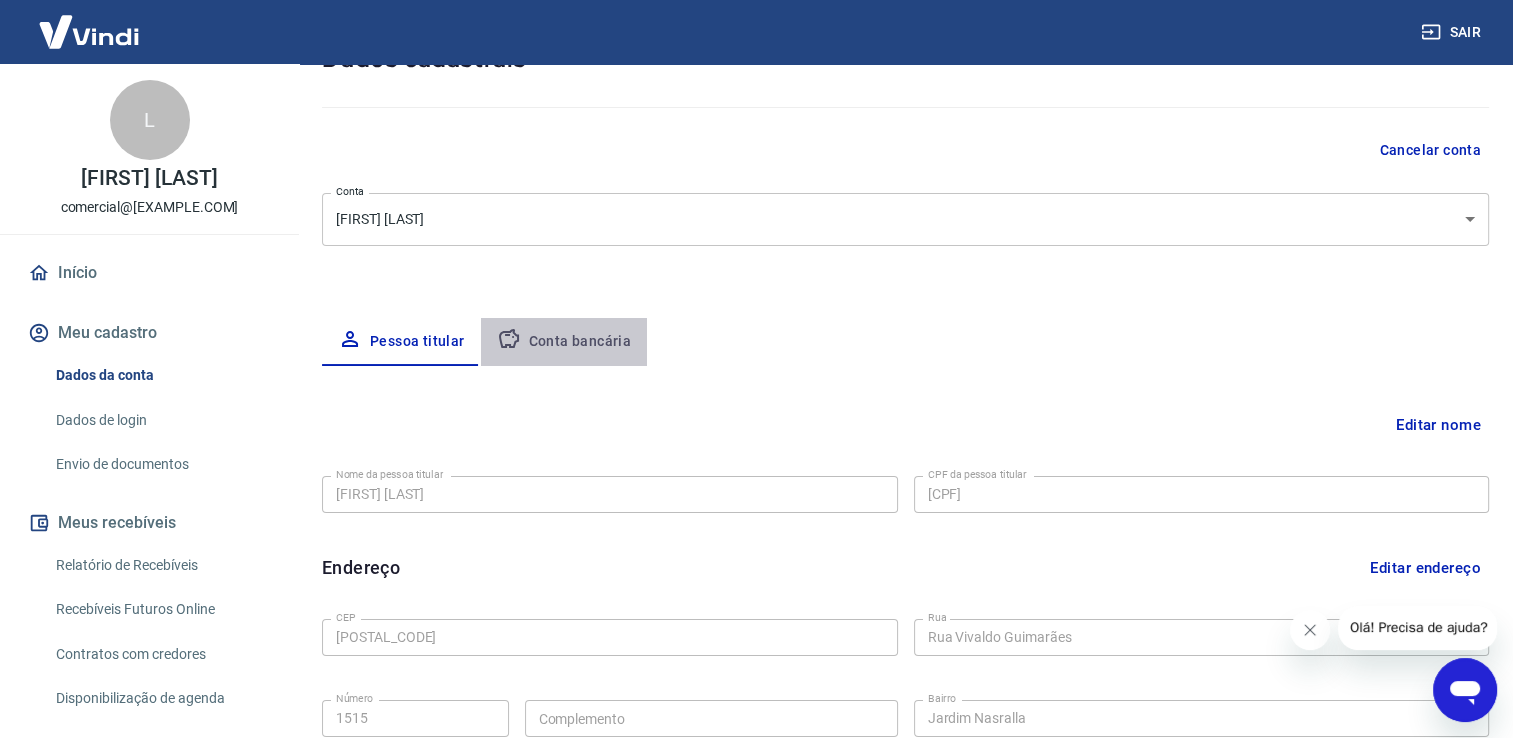 click on "Conta bancária" at bounding box center [564, 342] 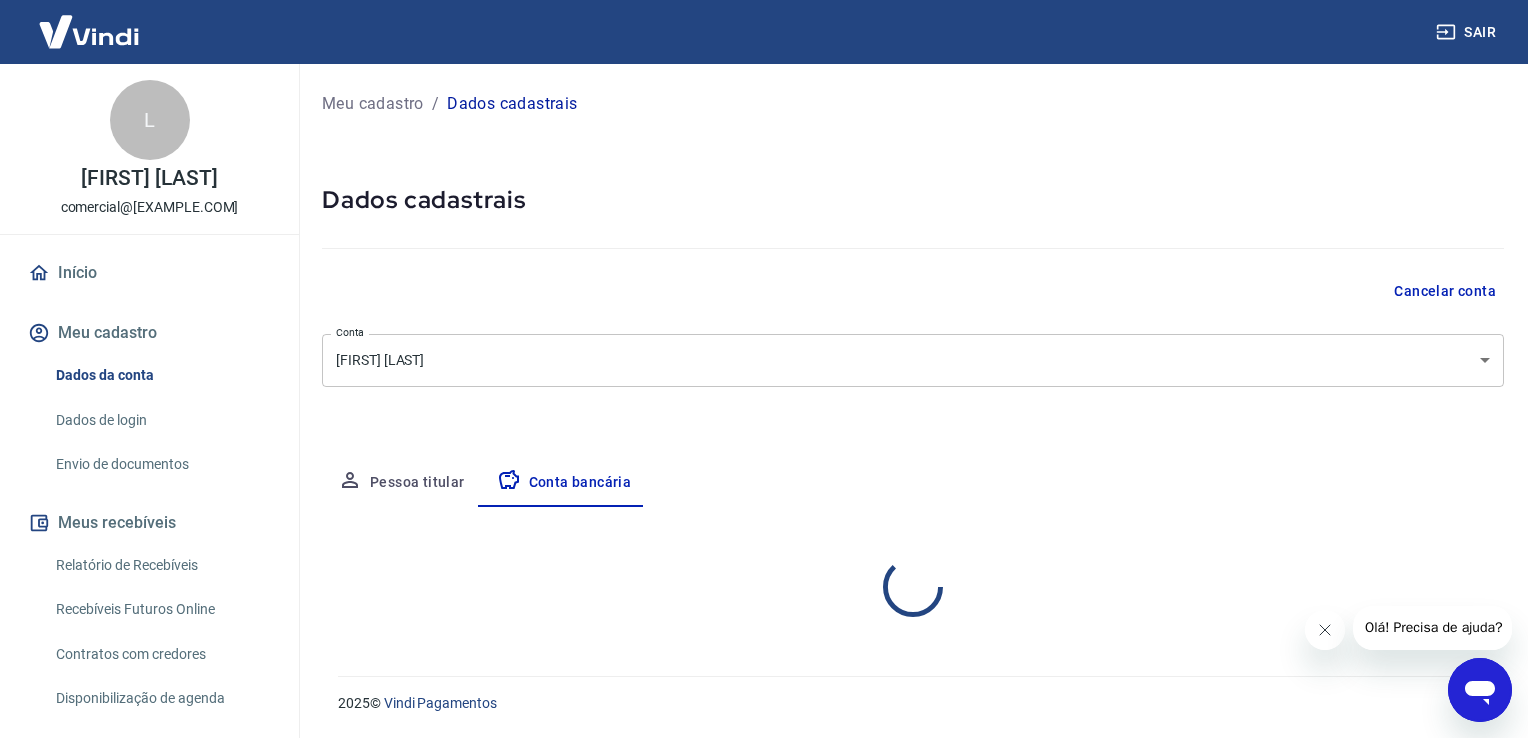 select on "1" 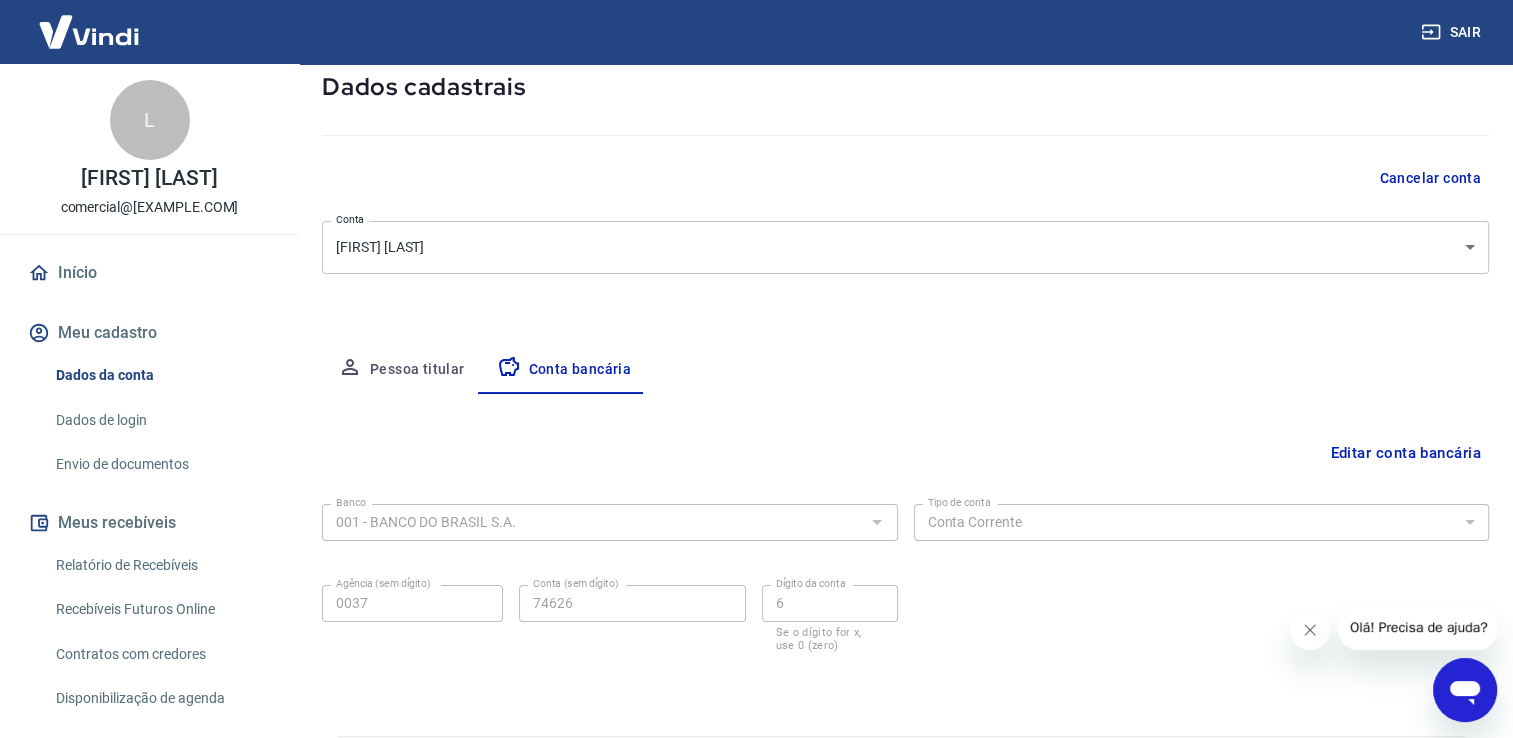 scroll, scrollTop: 172, scrollLeft: 0, axis: vertical 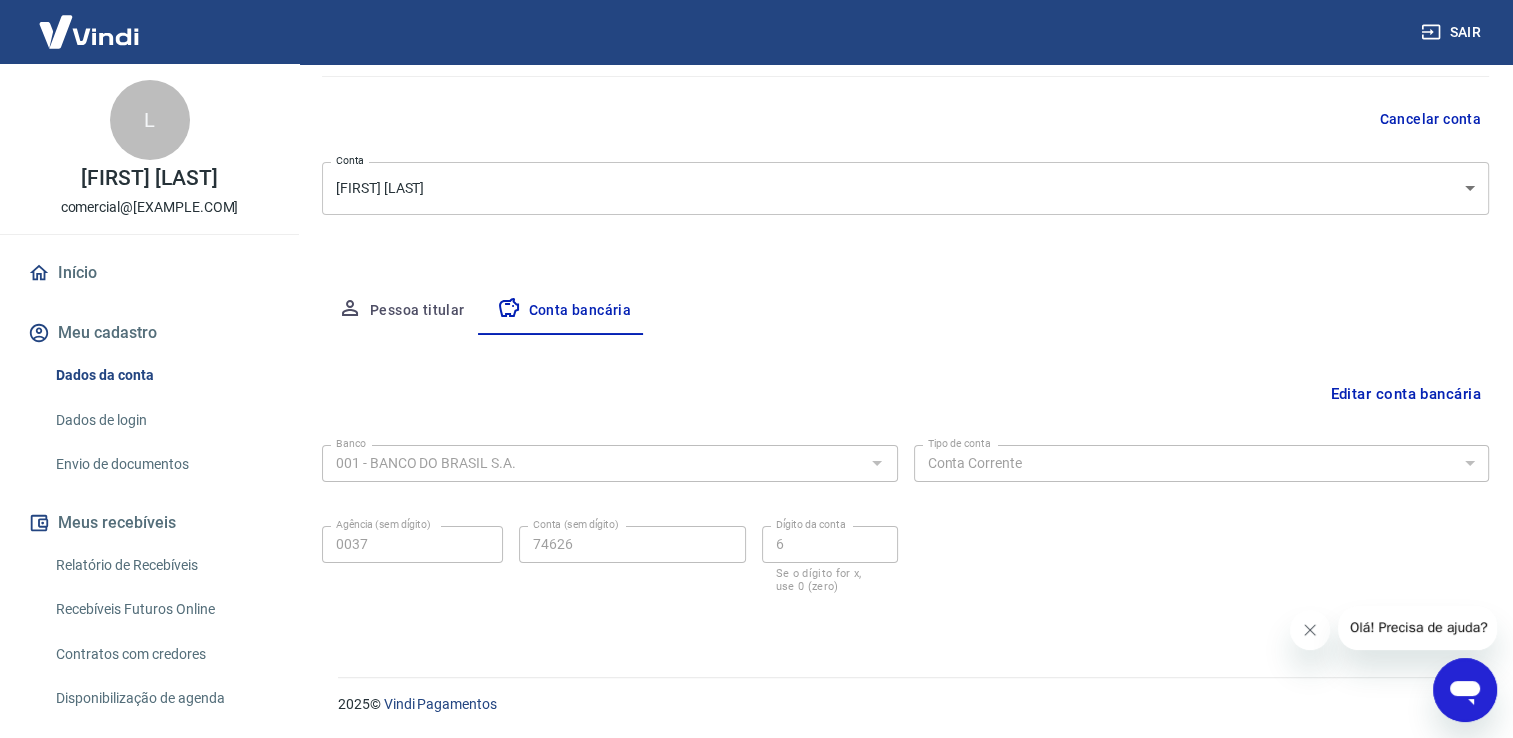 click on "Editar conta bancária" at bounding box center [1405, 394] 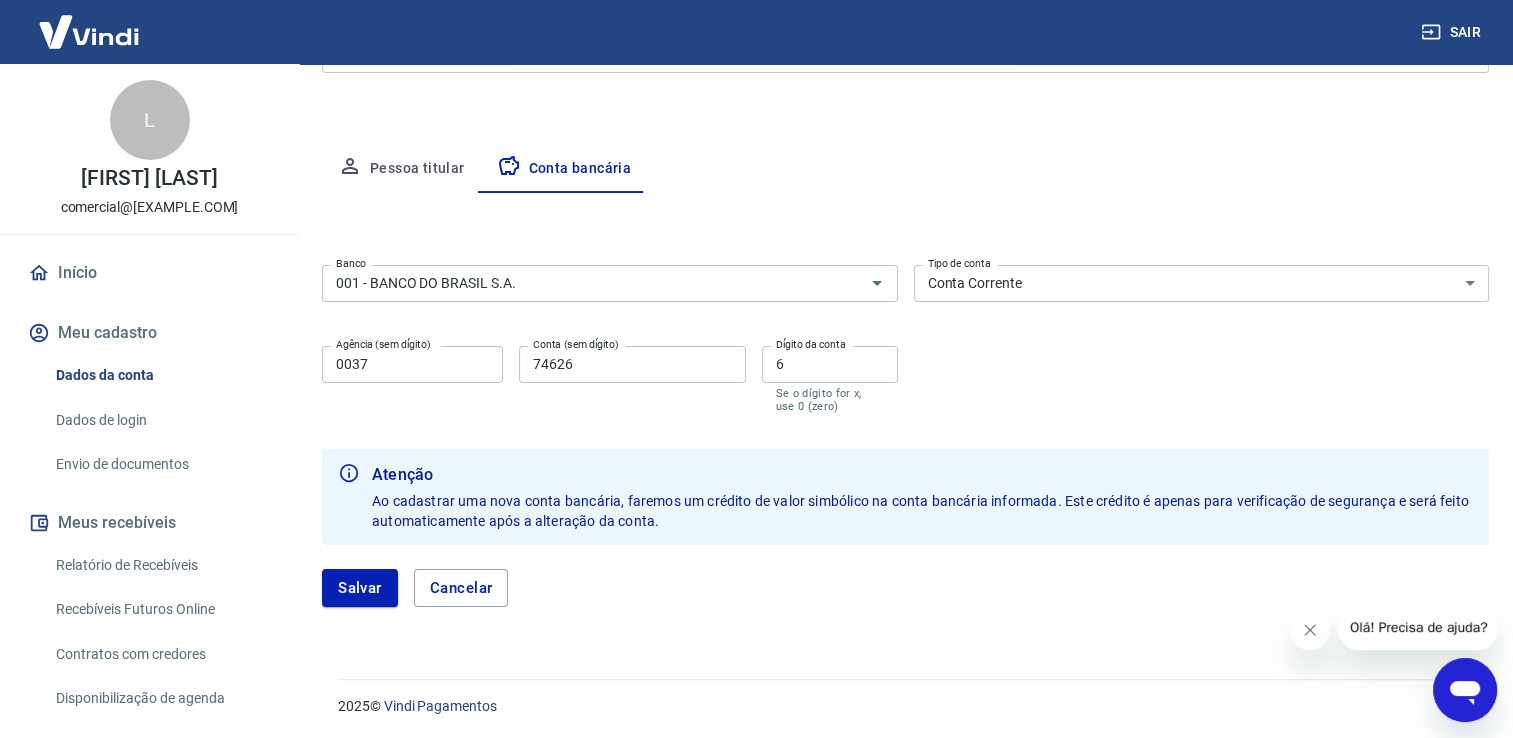 scroll, scrollTop: 316, scrollLeft: 0, axis: vertical 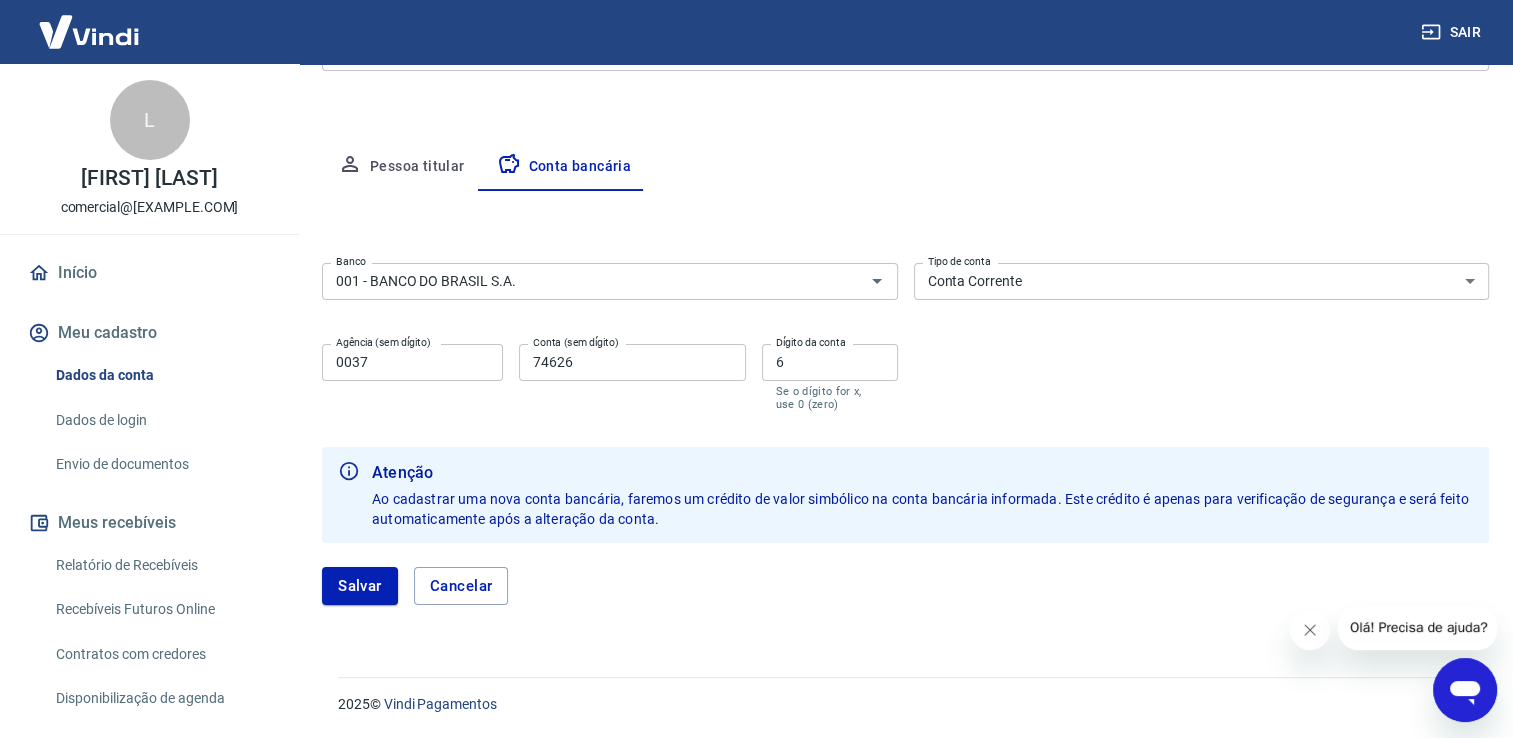 click on "Banco 001 - [BRAND] Banco Tipo de conta Conta Corrente Conta Poupança Tipo de conta Agência (sem dígito) 0037 Agência (sem dígito) Conta (sem dígito) 74626 Conta (sem dígito) Dígito da conta 6 Dígito da conta Se o dígito for x, use 0 (zero)" at bounding box center [905, 335] 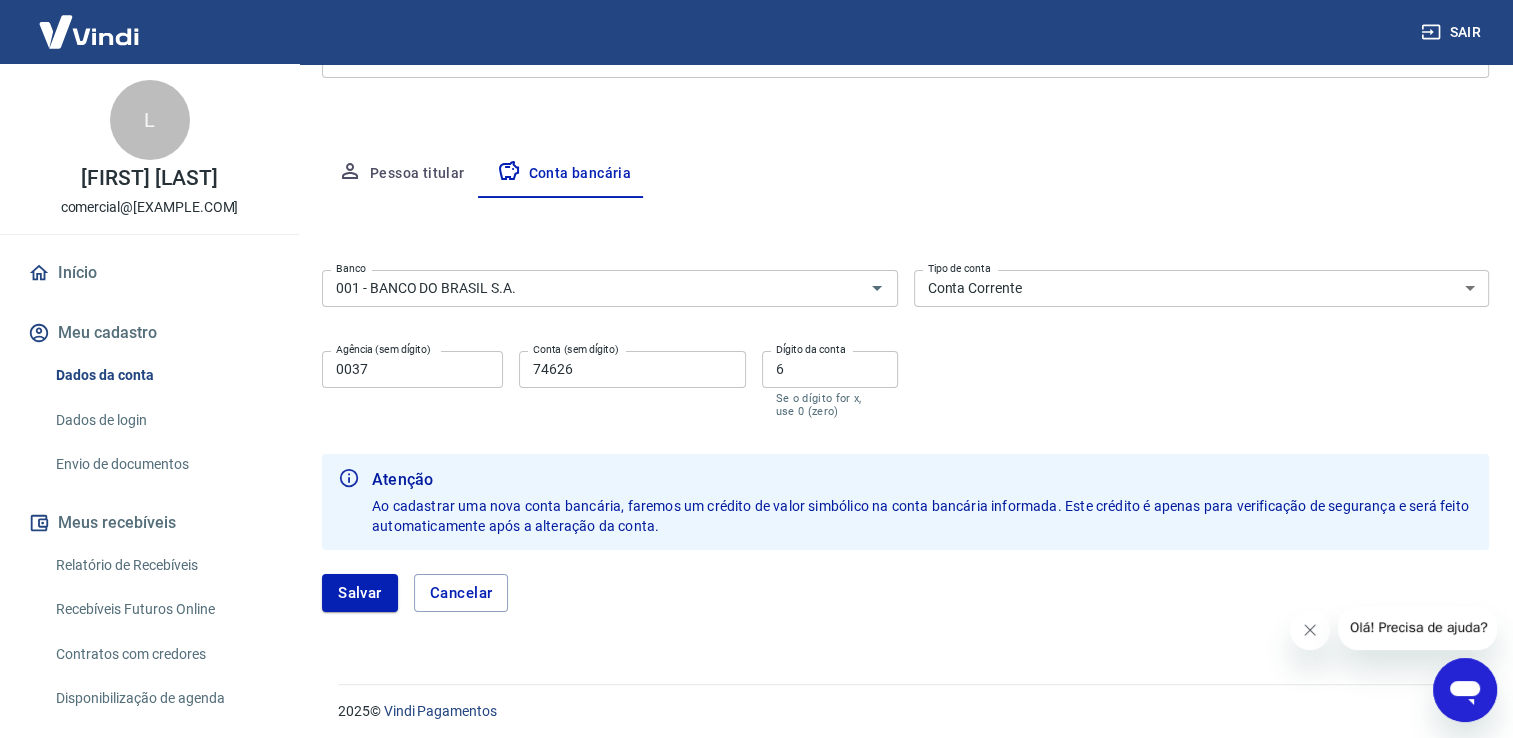 scroll, scrollTop: 0, scrollLeft: 0, axis: both 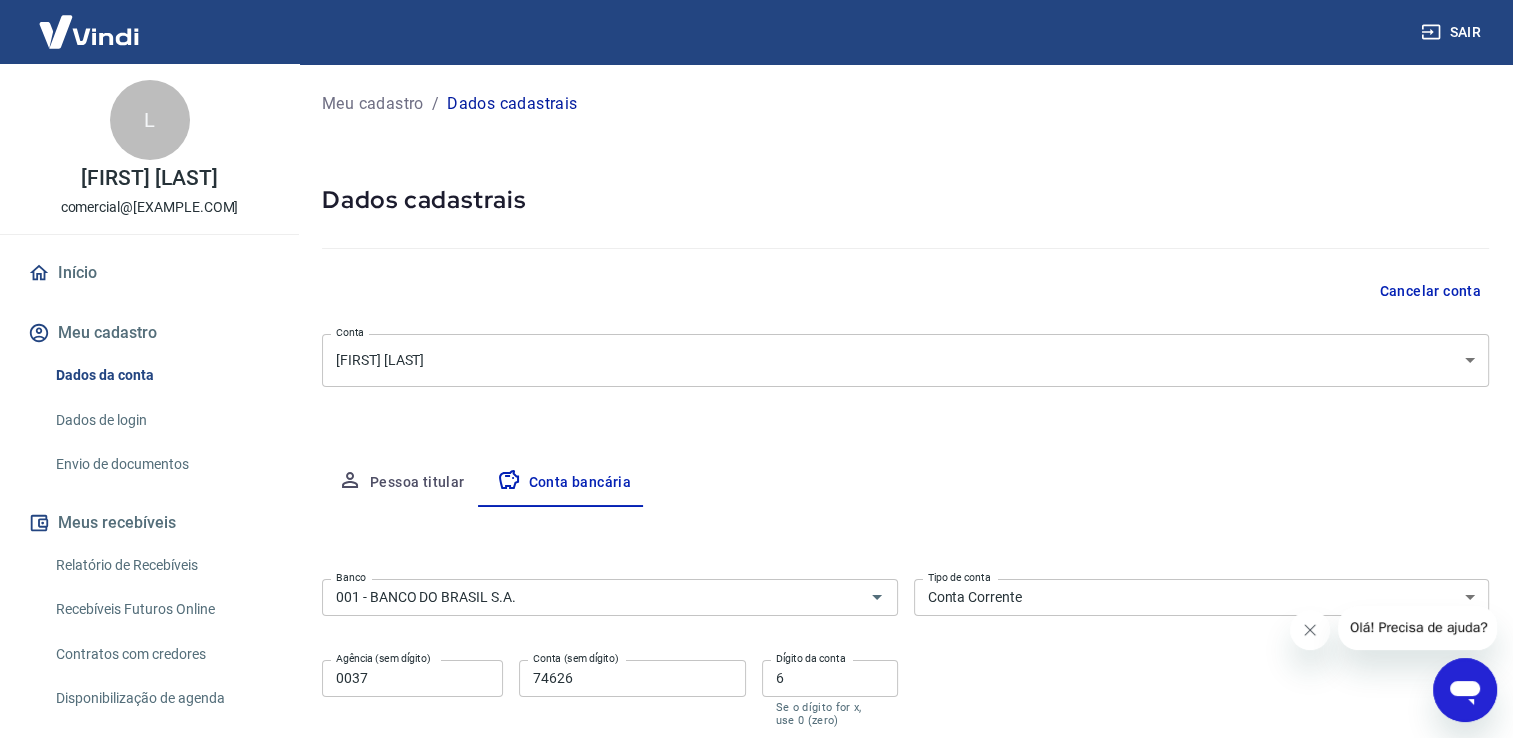 click on "Cancelar conta" at bounding box center (1430, 291) 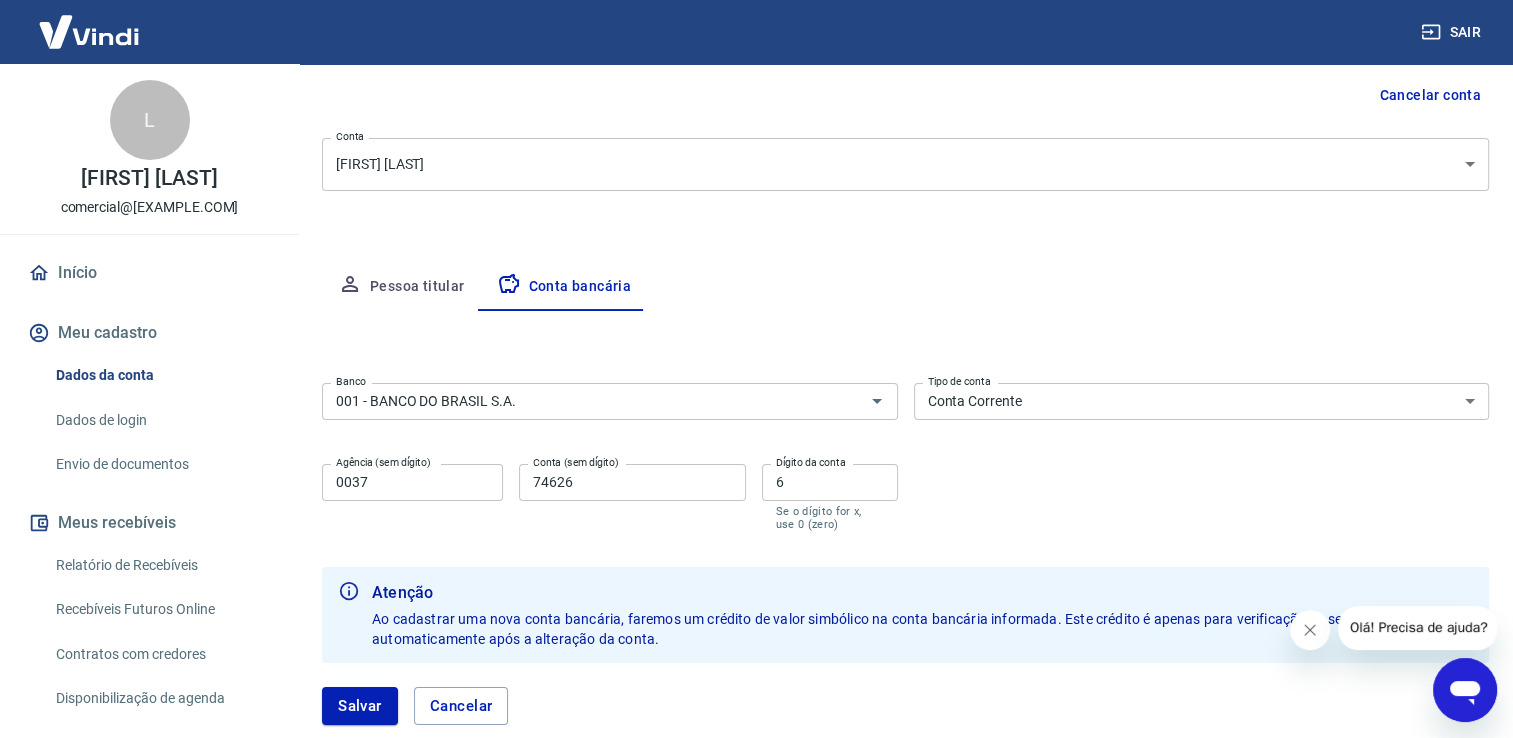 scroll, scrollTop: 200, scrollLeft: 0, axis: vertical 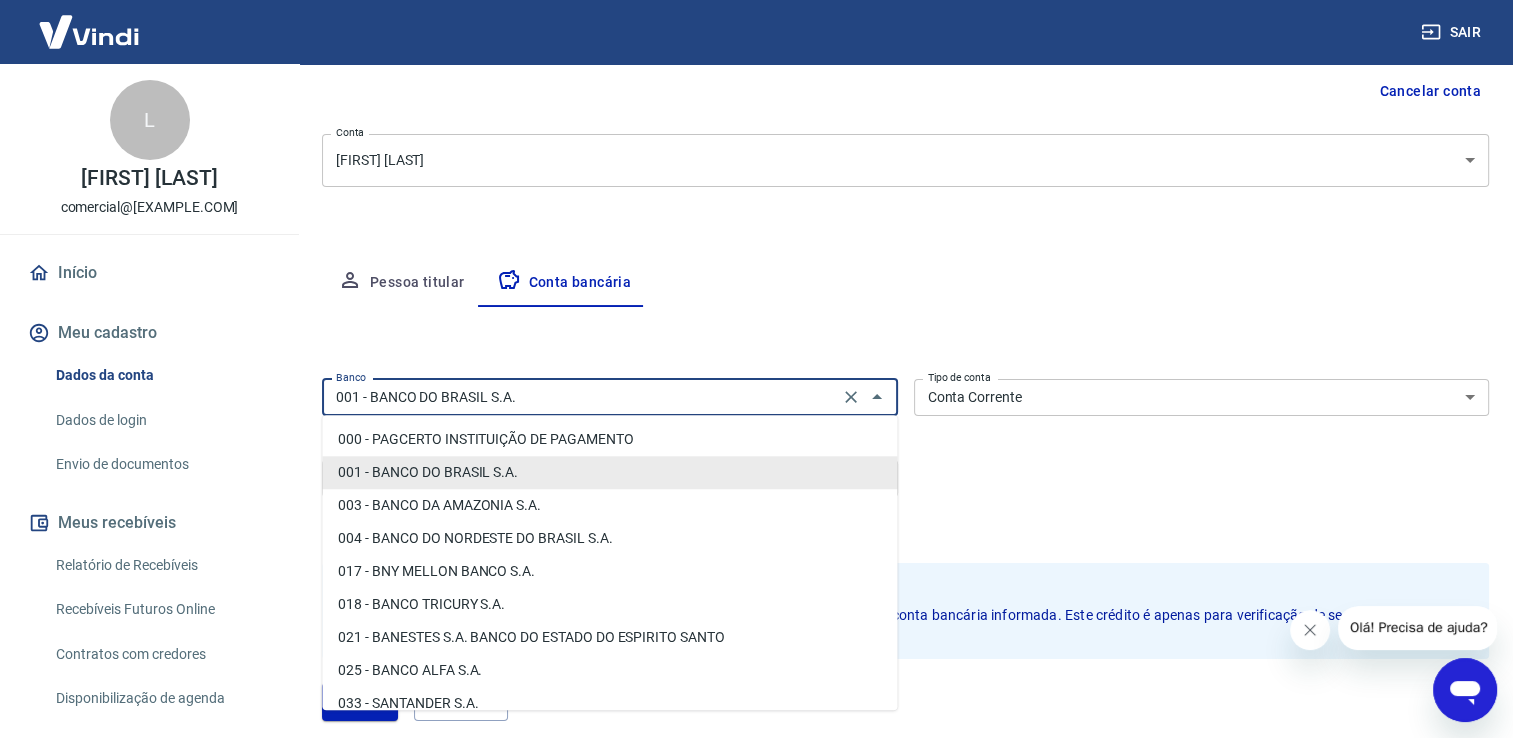 click on "001 - BANCO DO BRASIL S.A." at bounding box center [580, 397] 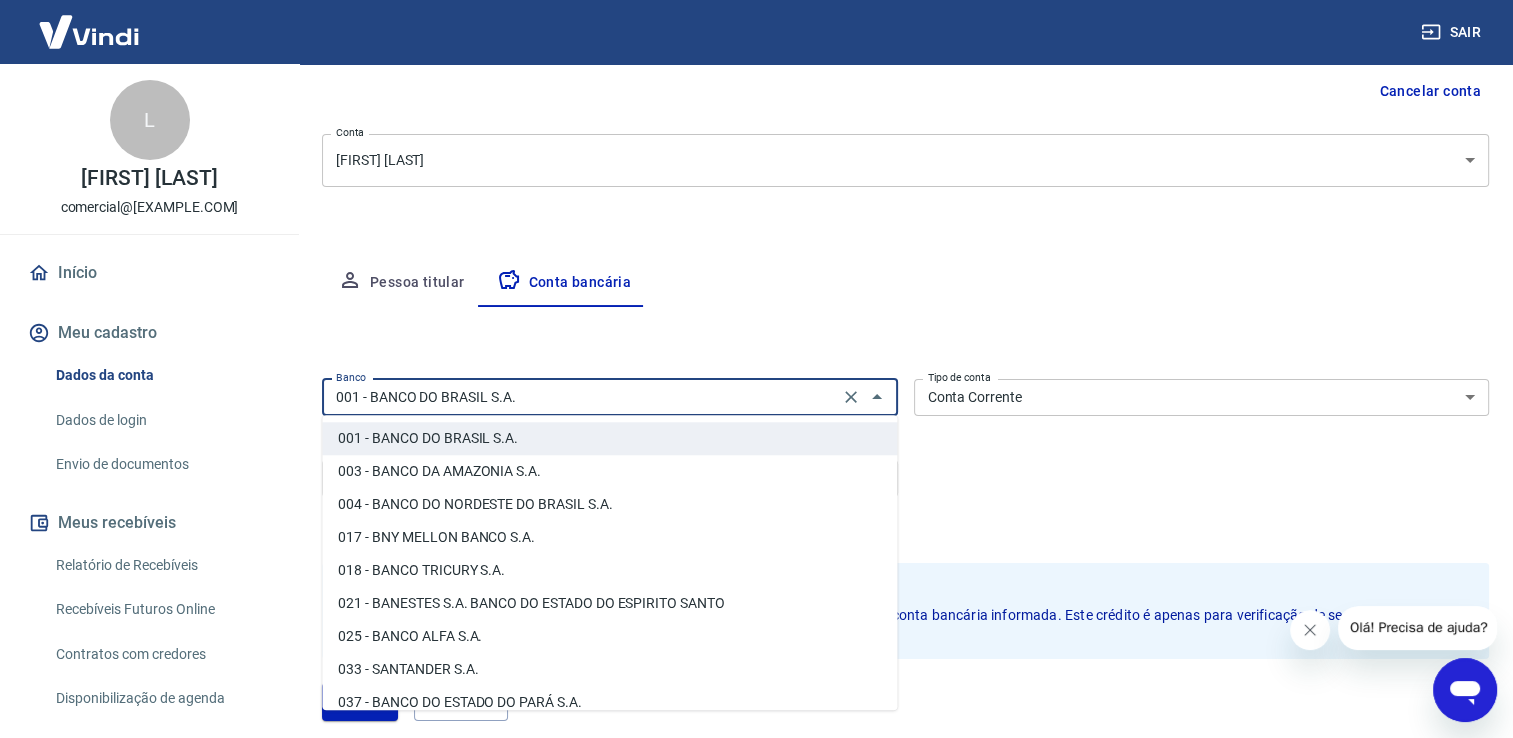 scroll, scrollTop: 0, scrollLeft: 0, axis: both 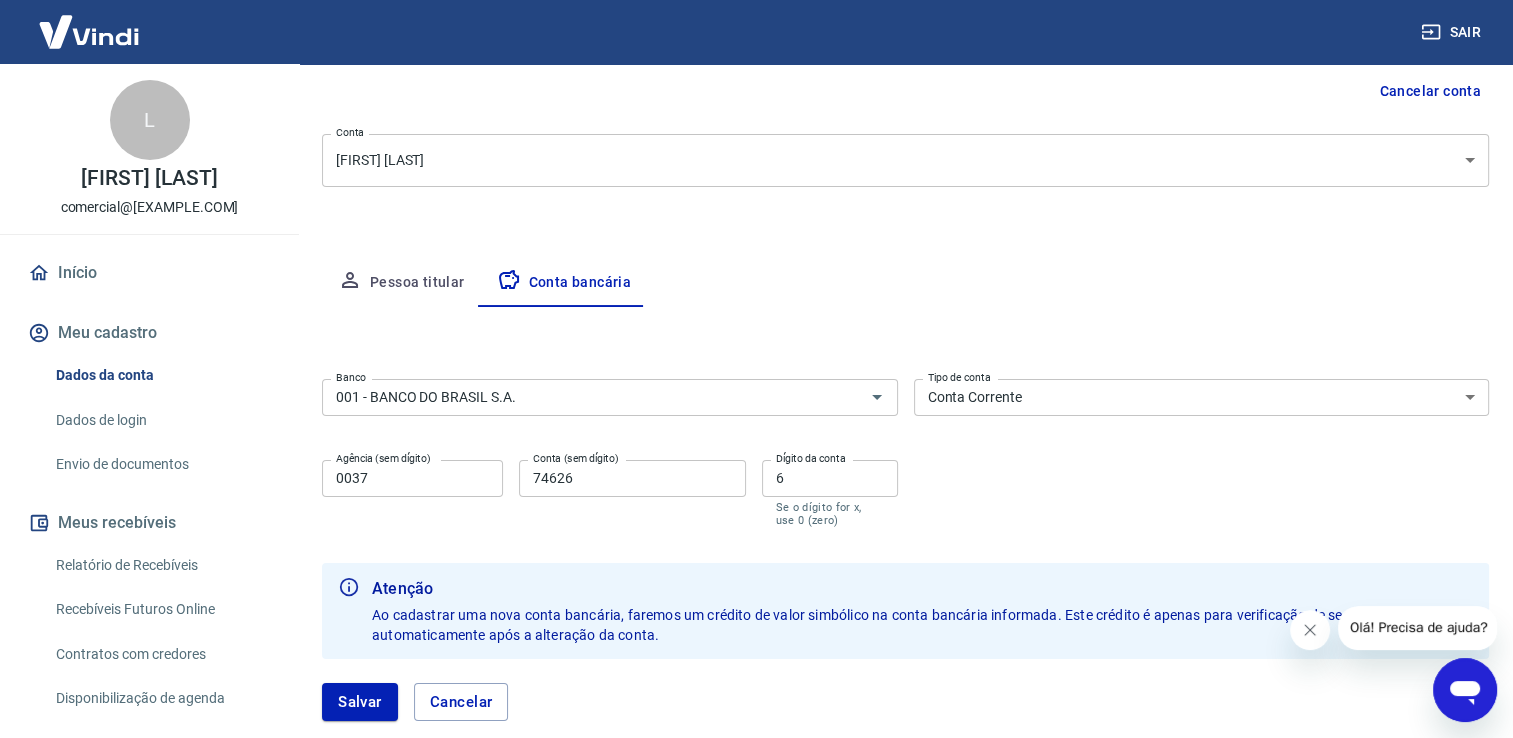click on "Banco 001 - [BRAND] Banco Tipo de conta Conta Corrente Conta Poupança Tipo de conta Agência (sem dígito) 0037 Agência (sem dígito) Conta (sem dígito) 74626 Conta (sem dígito) Dígito da conta 6 Dígito da conta Se o dígito for x, use 0 (zero)" at bounding box center (905, 451) 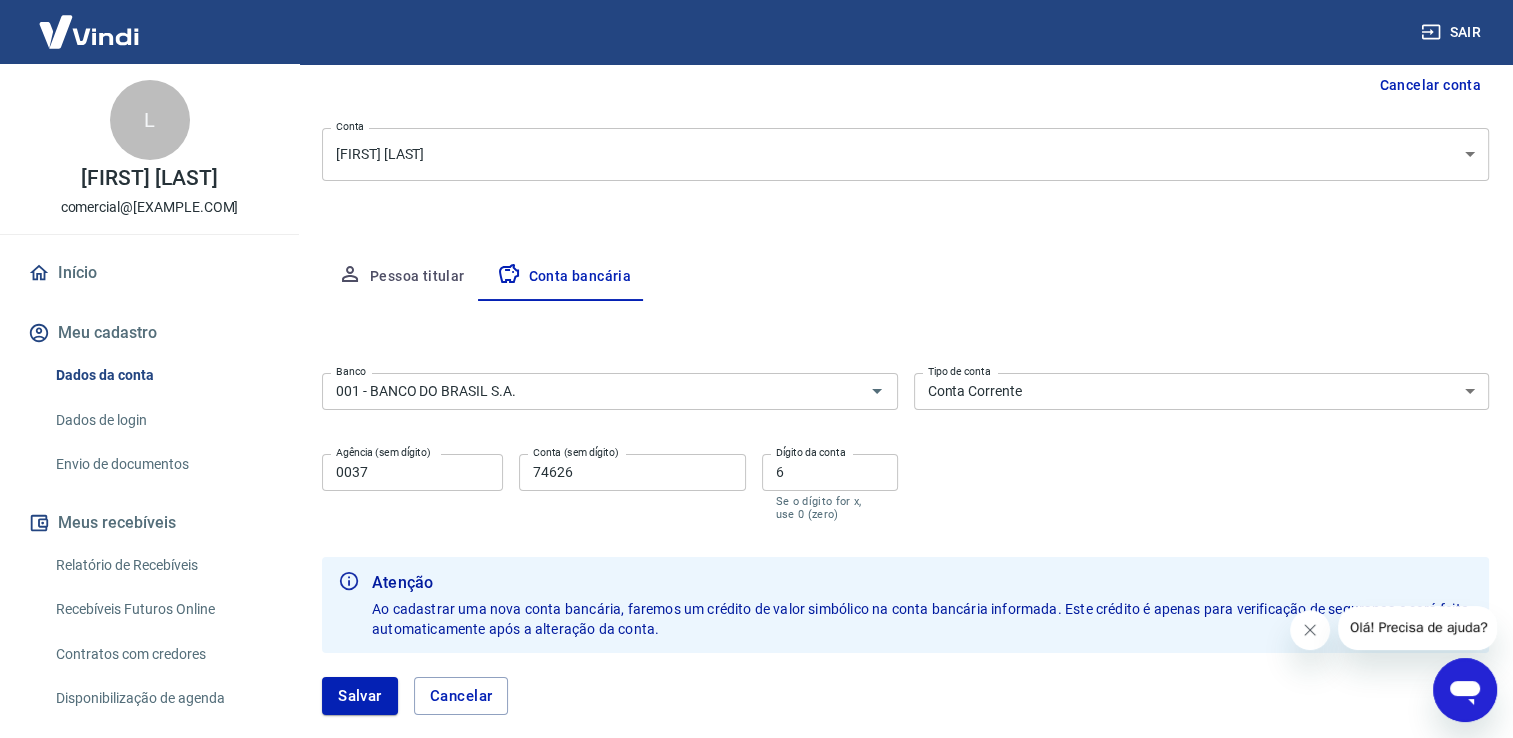 scroll, scrollTop: 316, scrollLeft: 0, axis: vertical 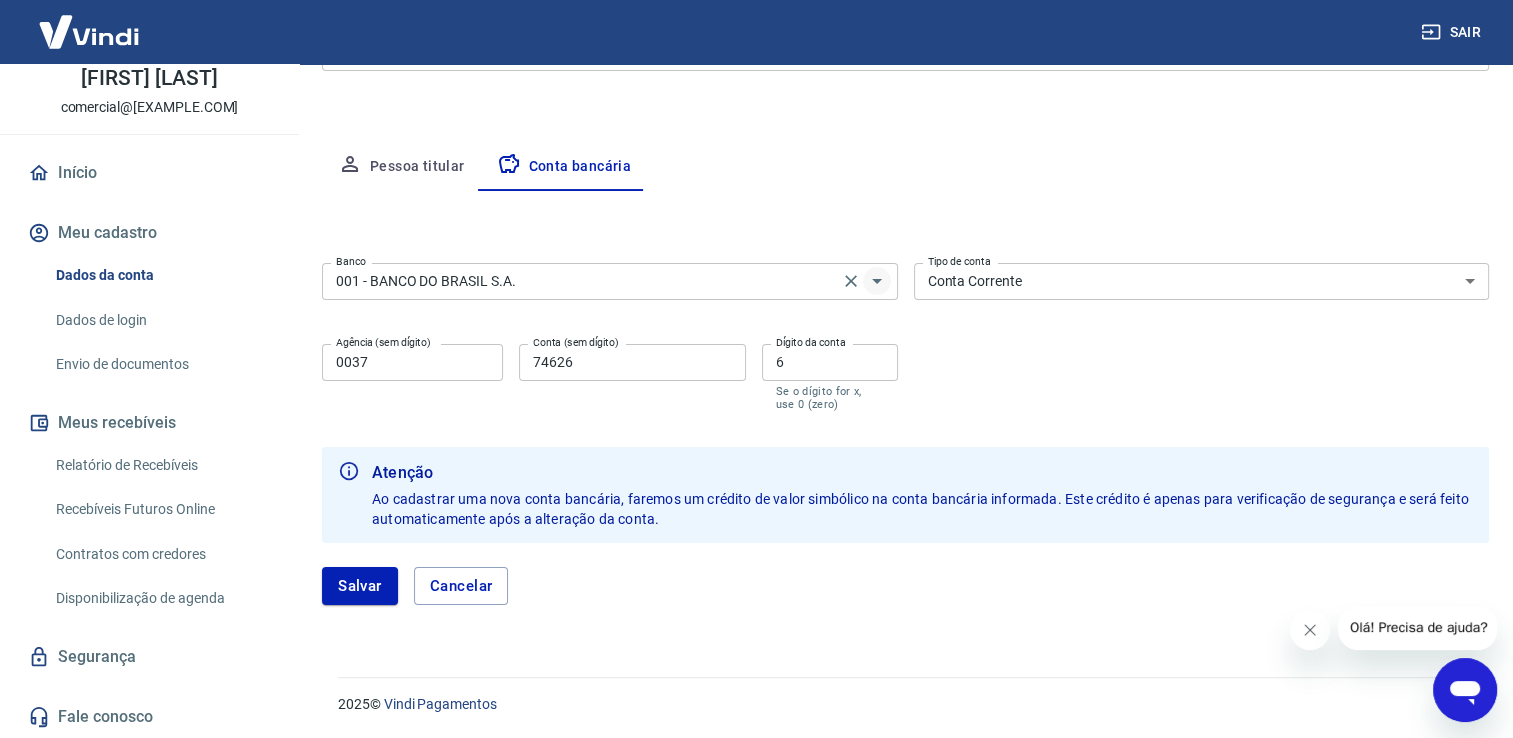 click 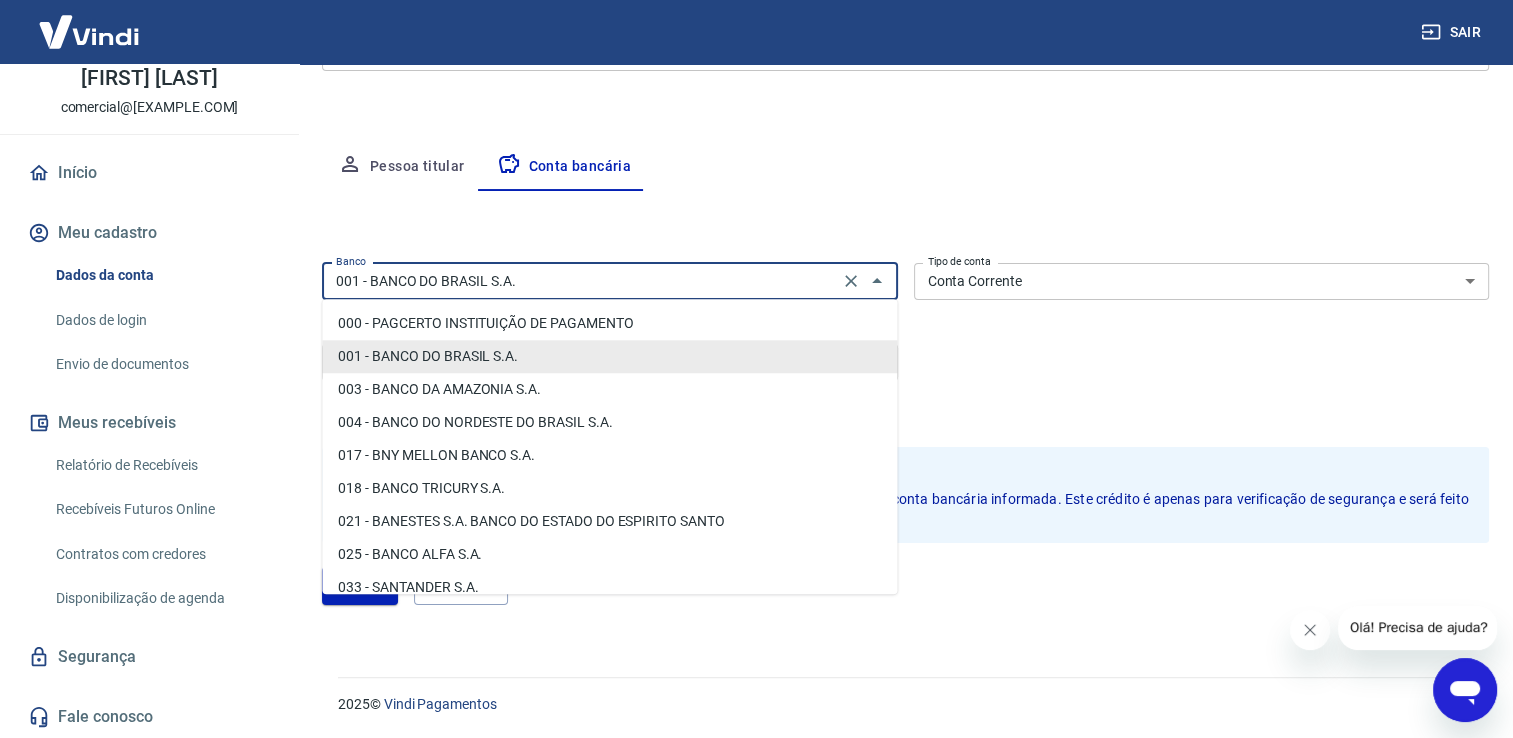 click on "001 - BANCO DO BRASIL S.A." at bounding box center (580, 281) 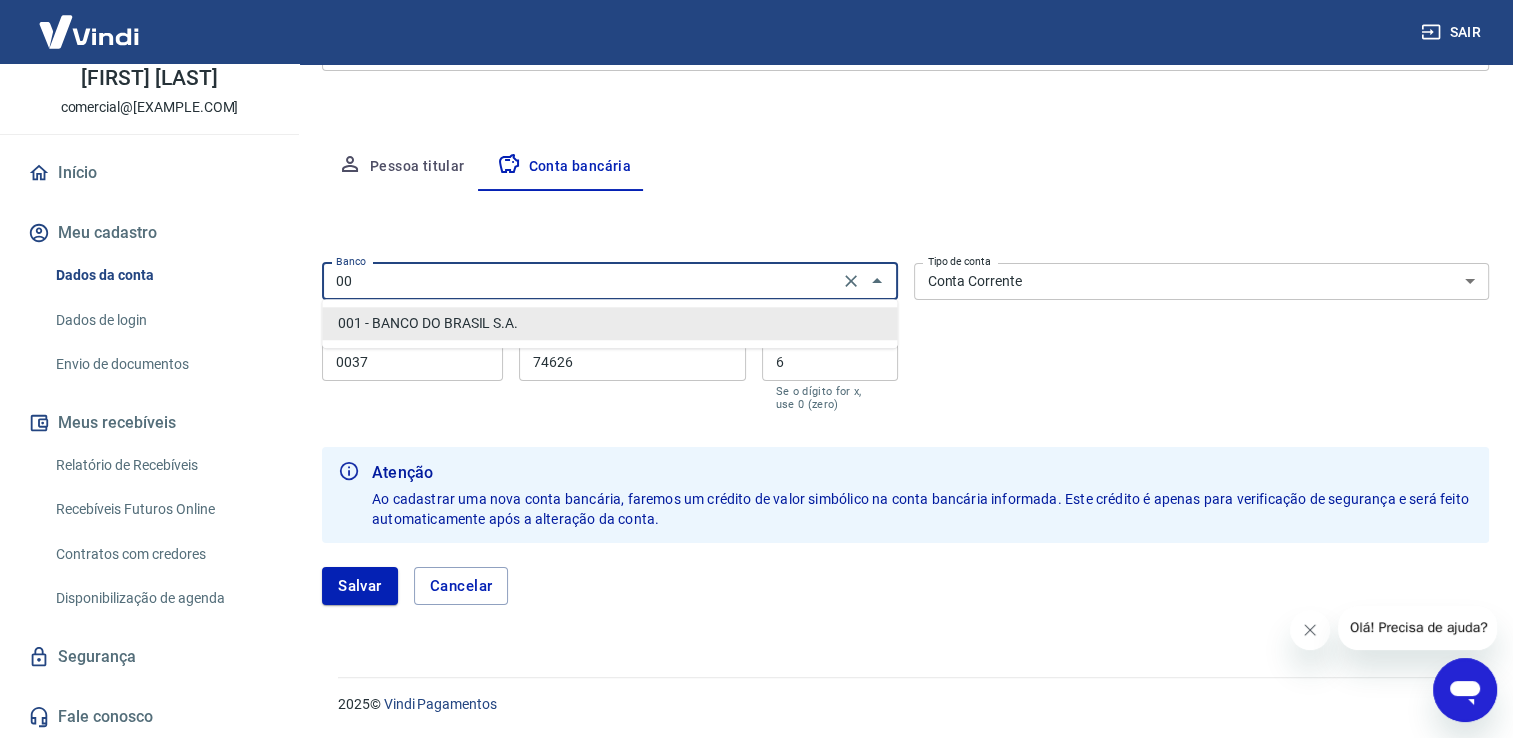 type on "0" 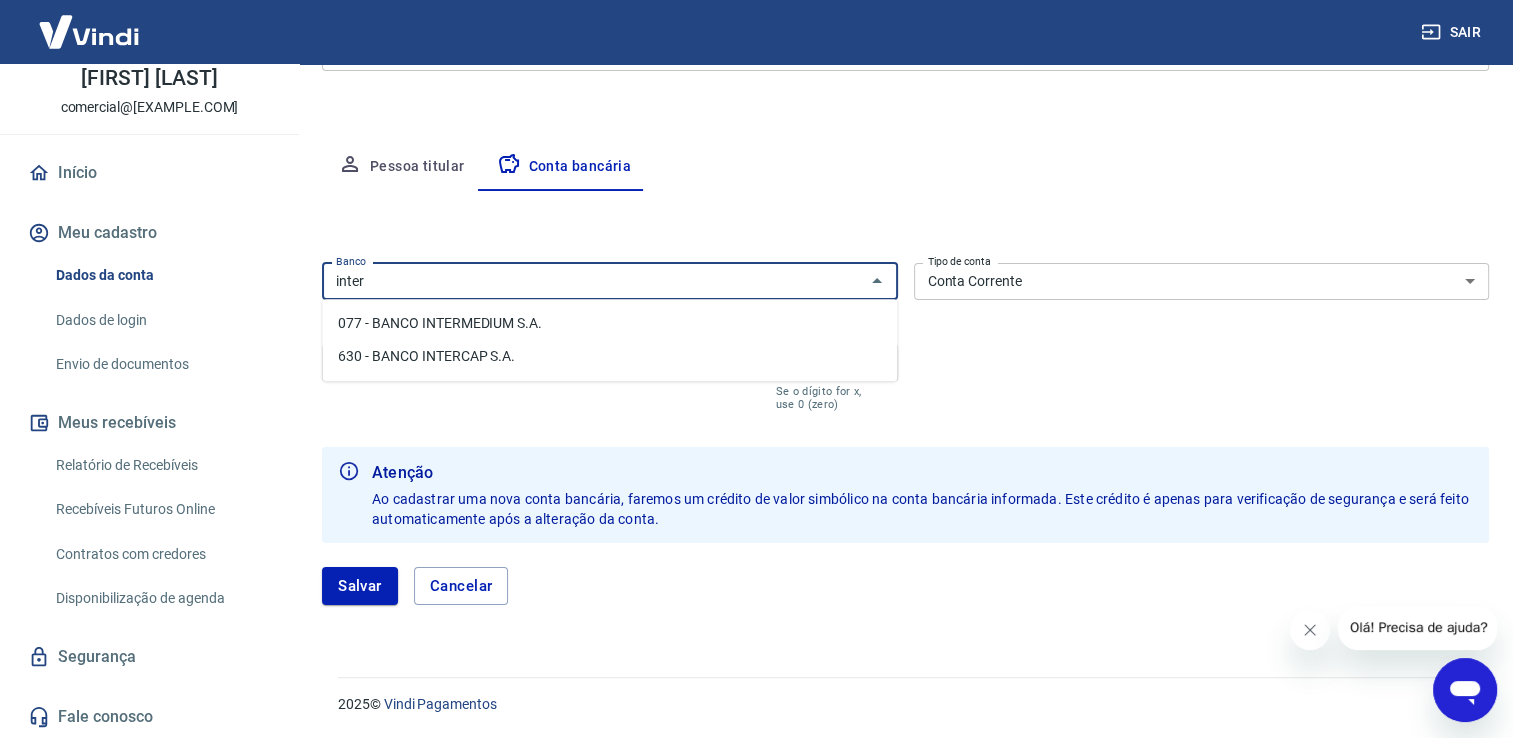 click on "077 - BANCO INTERMEDIUM S.A." at bounding box center (609, 323) 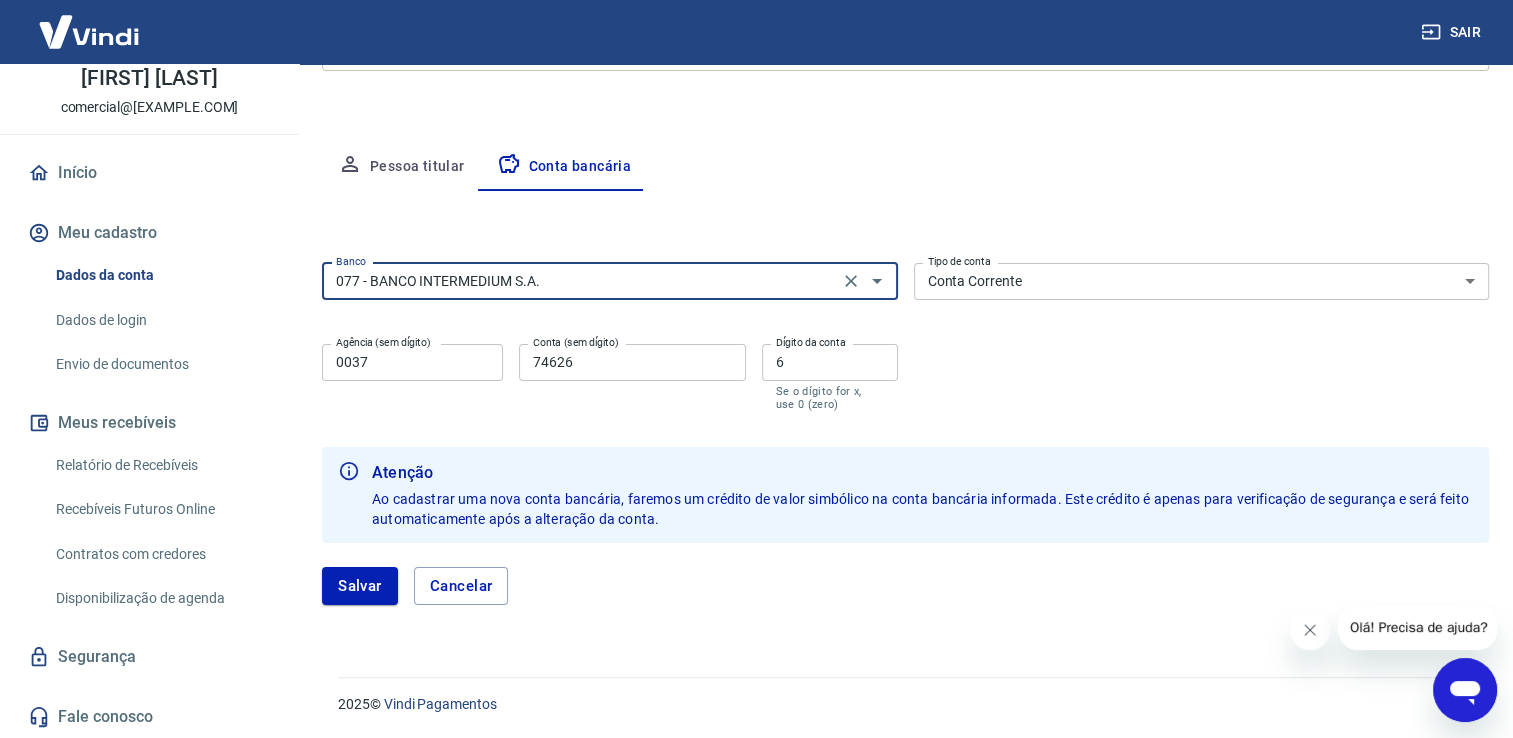 type on "077 - BANCO INTERMEDIUM S.A." 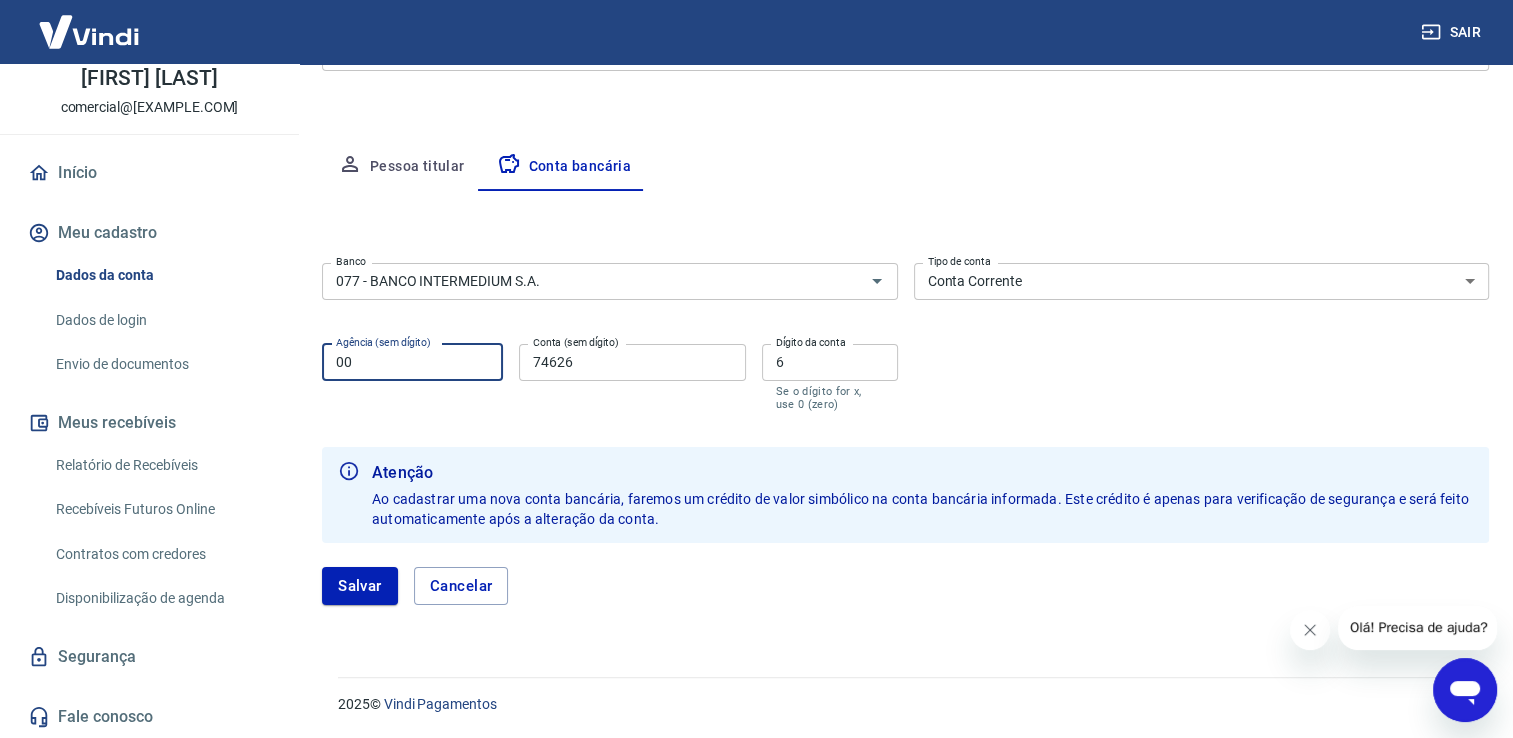 type on "0" 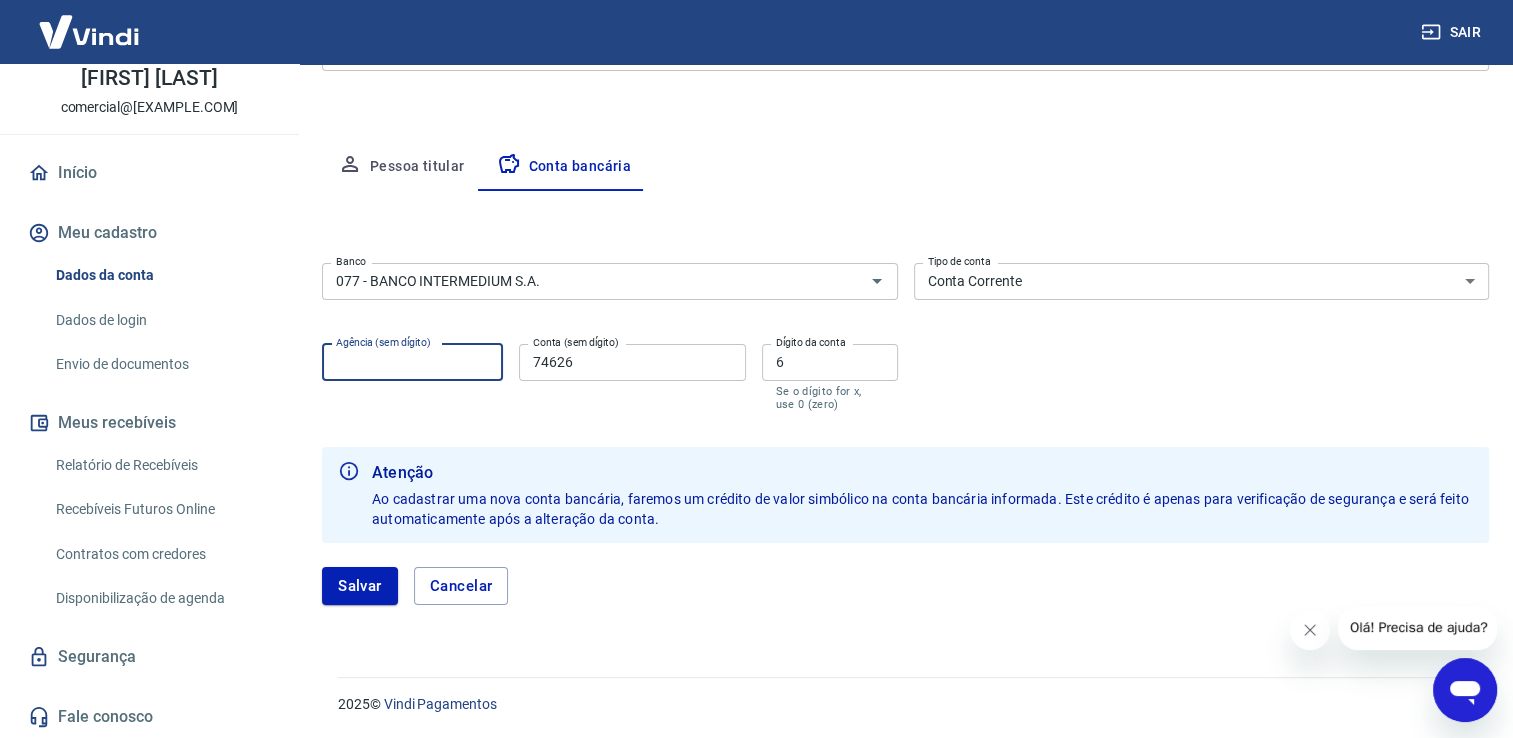 click on "Agência (sem dígito)" at bounding box center [412, 362] 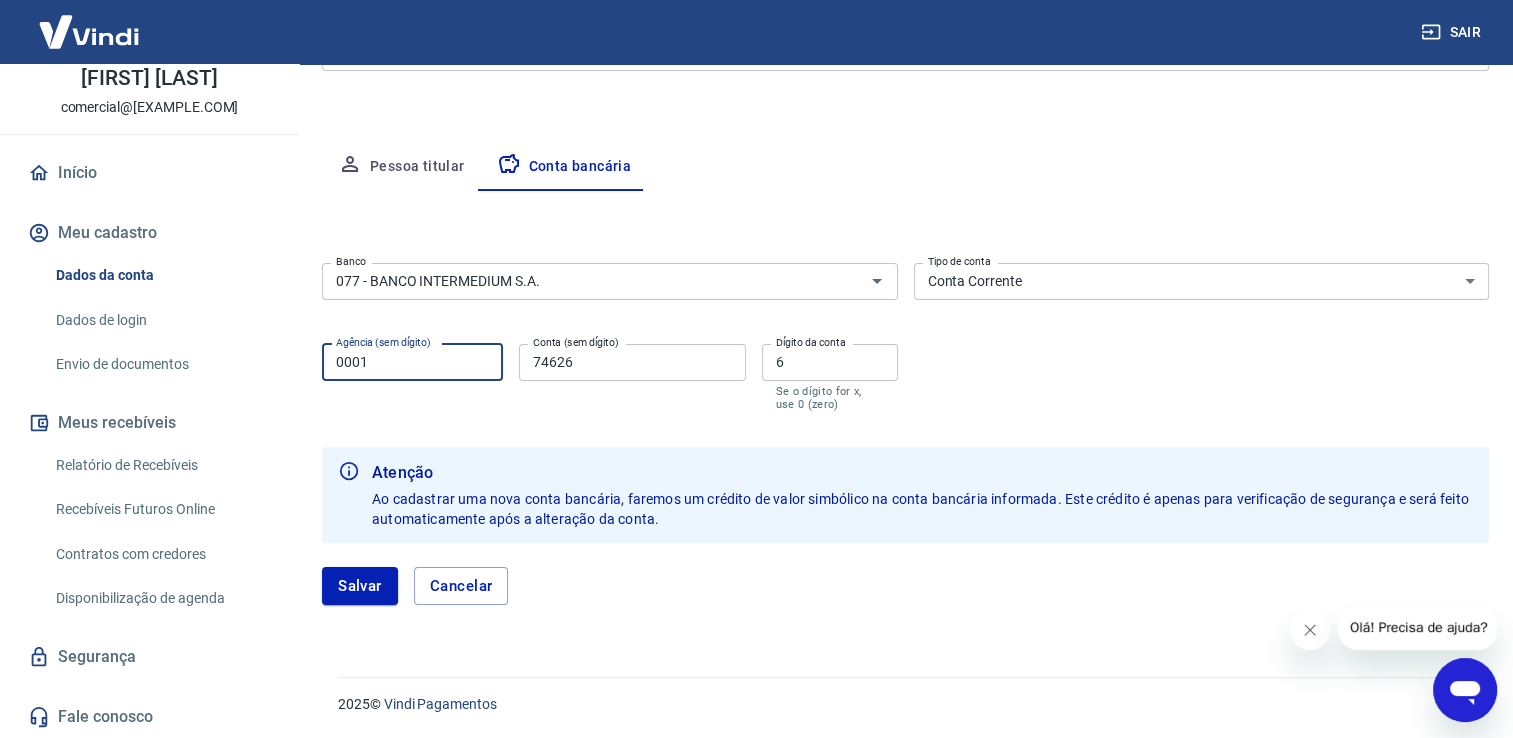 type on "0001" 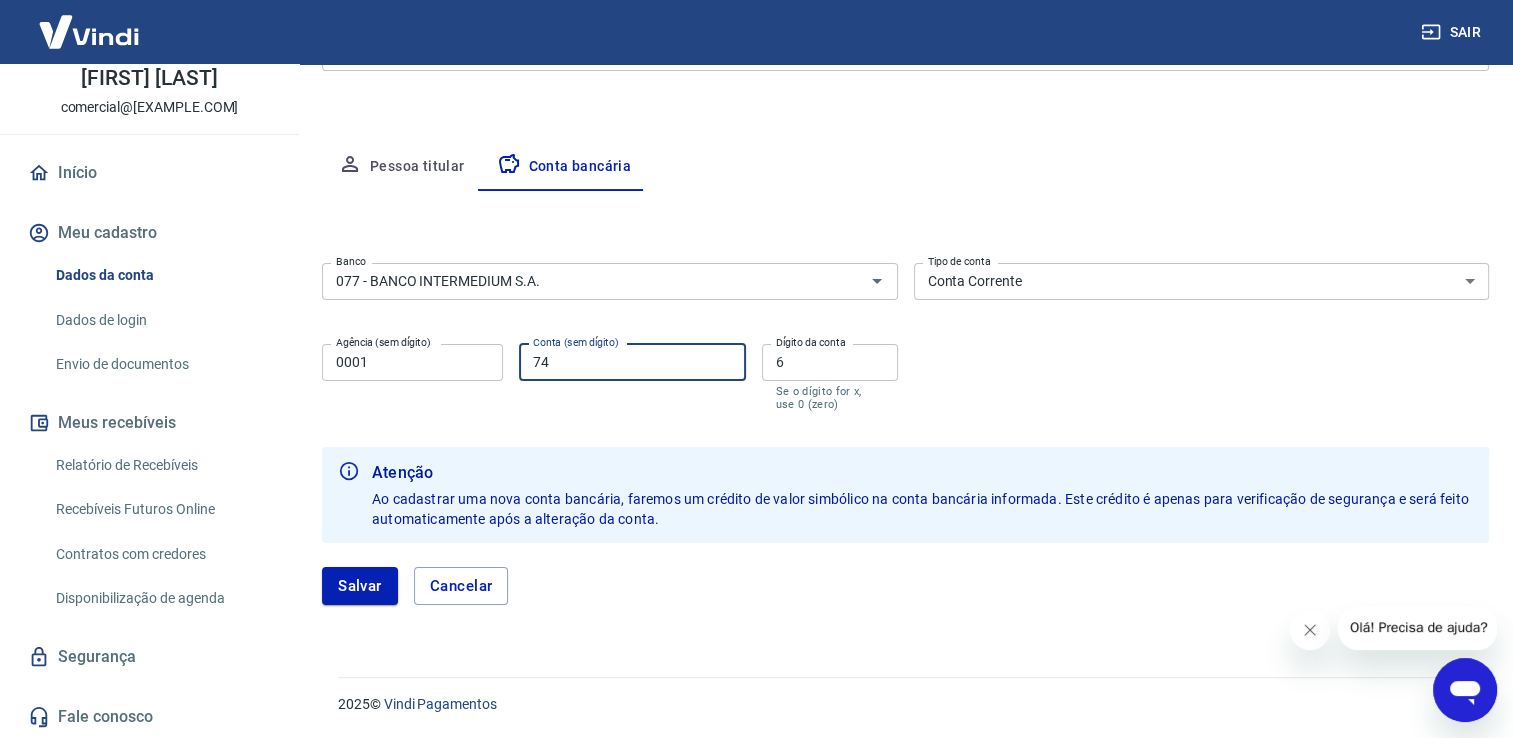 type on "7" 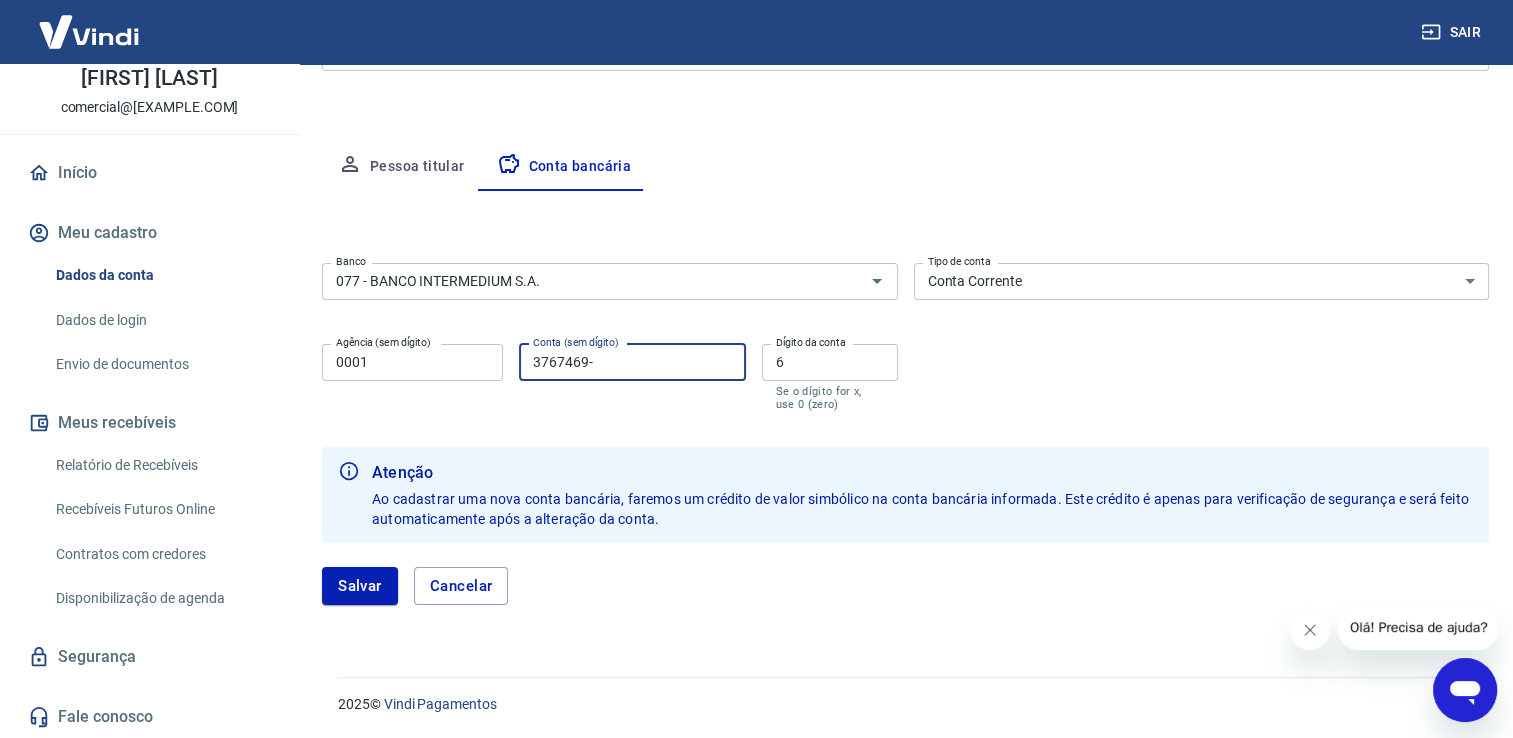 type on "3767469-" 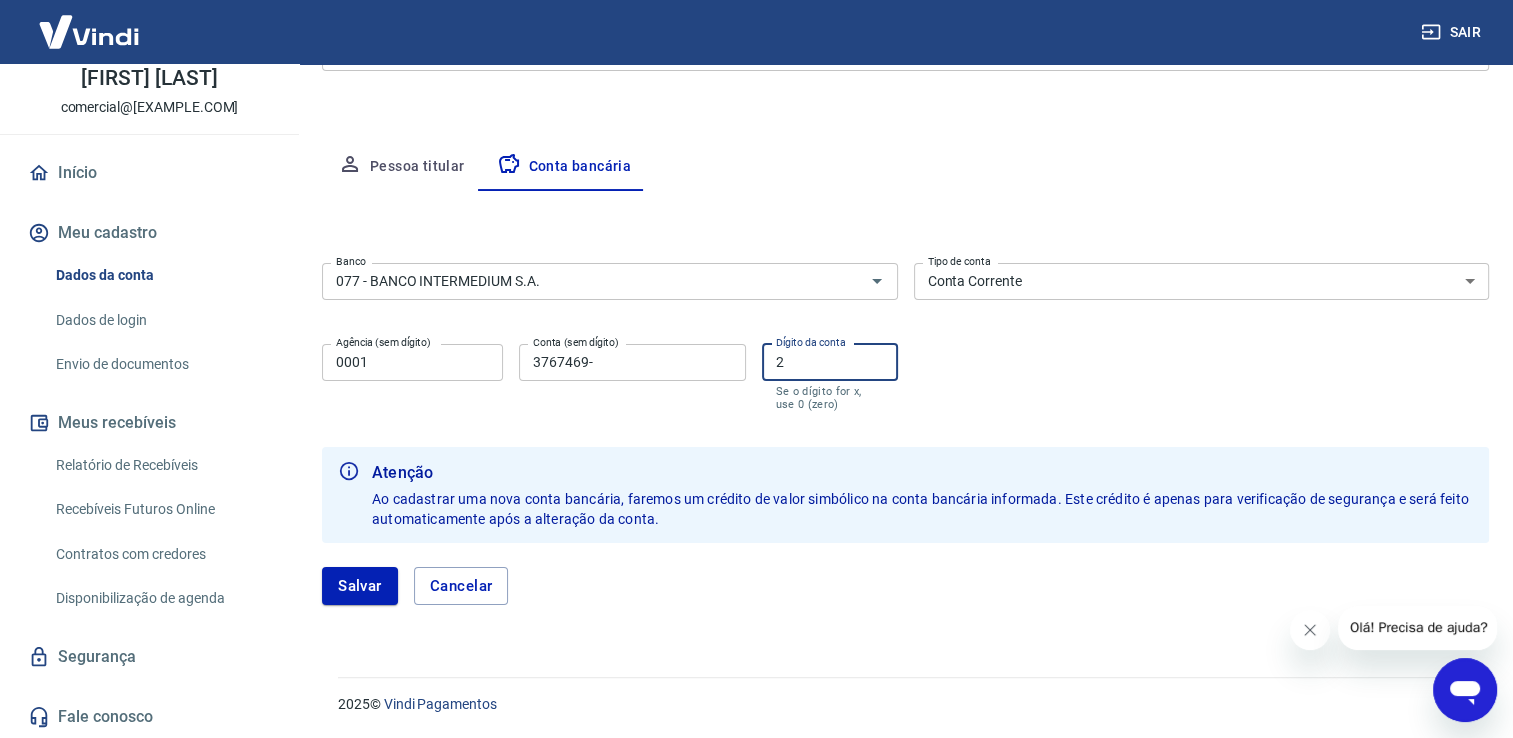 type on "2" 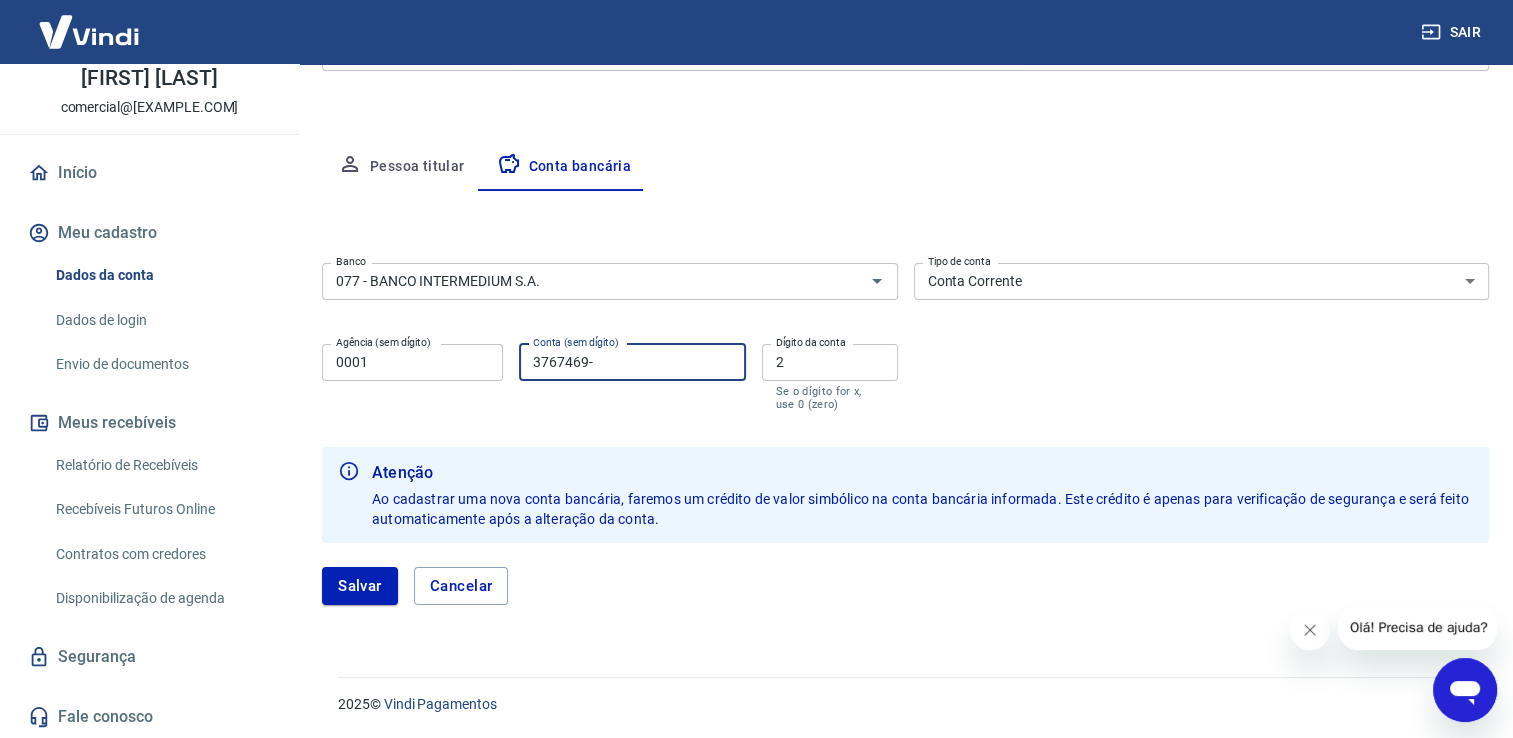 click on "3767469-" at bounding box center (632, 362) 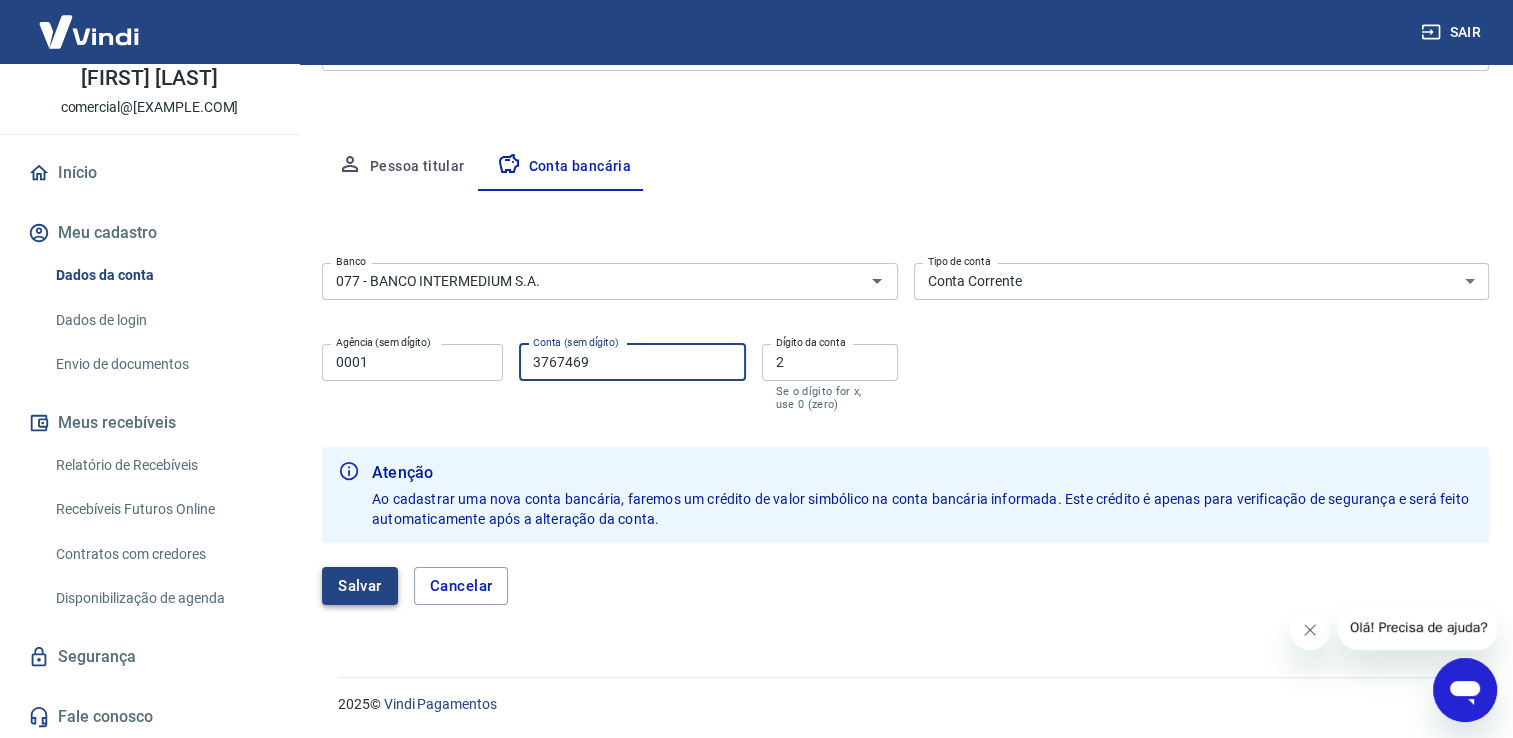 type on "3767469" 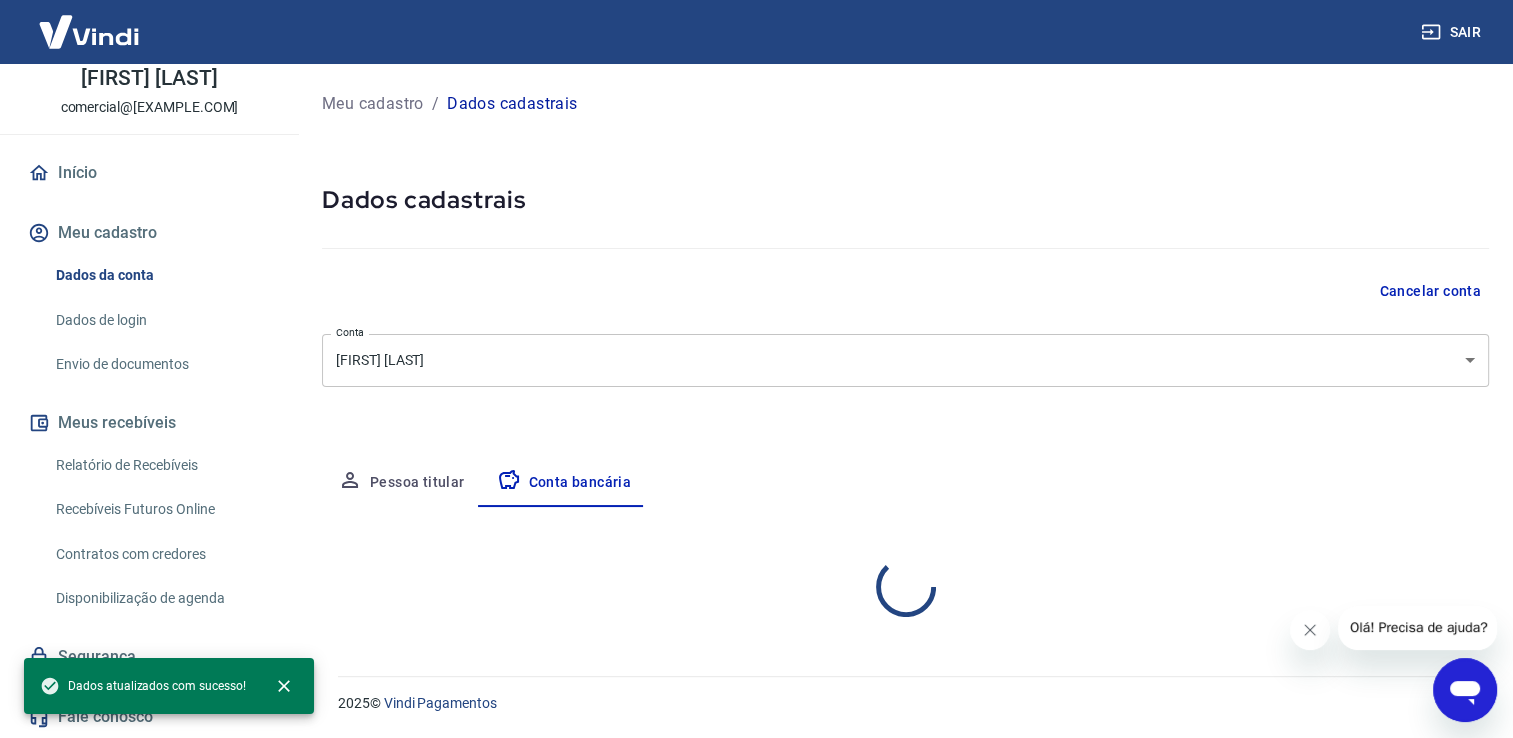 scroll, scrollTop: 0, scrollLeft: 0, axis: both 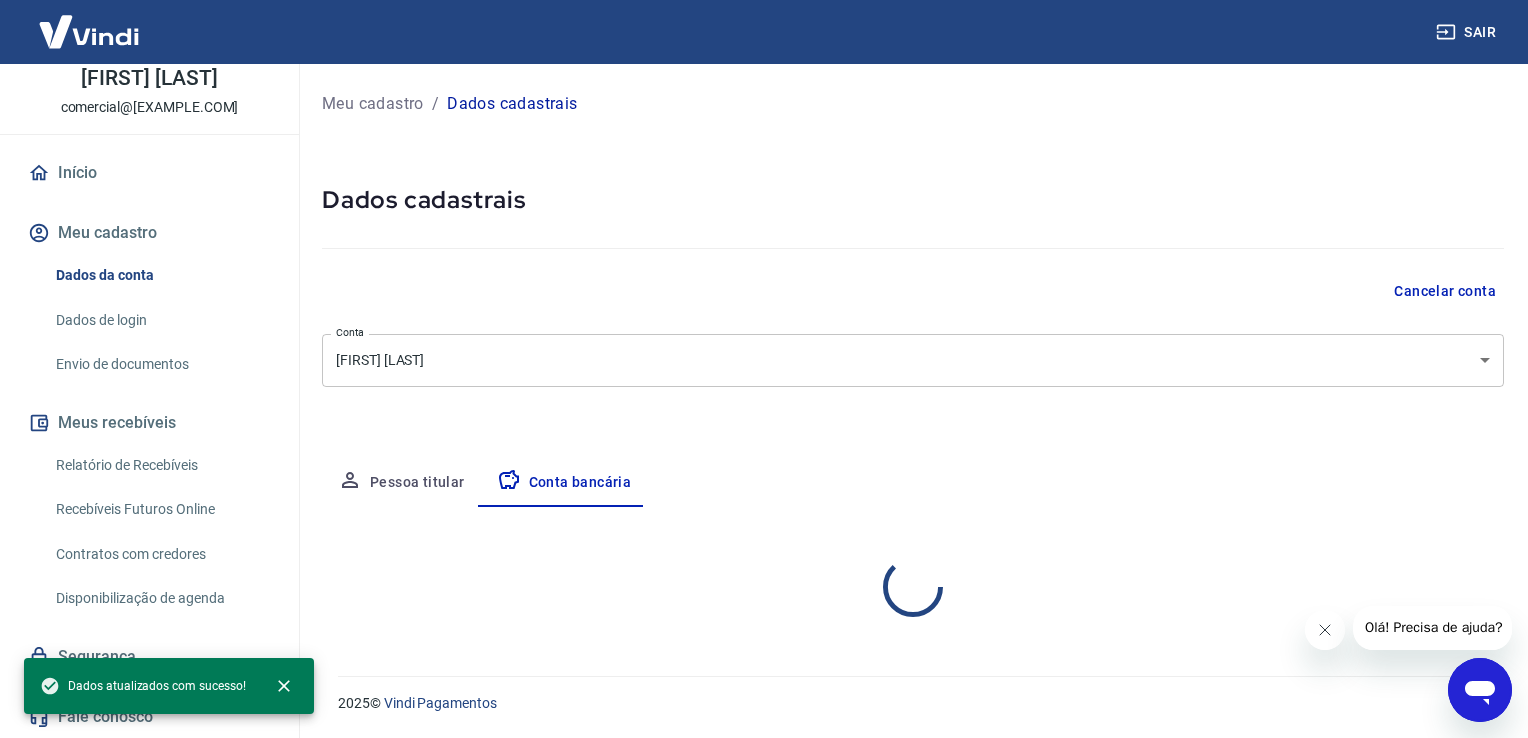 select on "1" 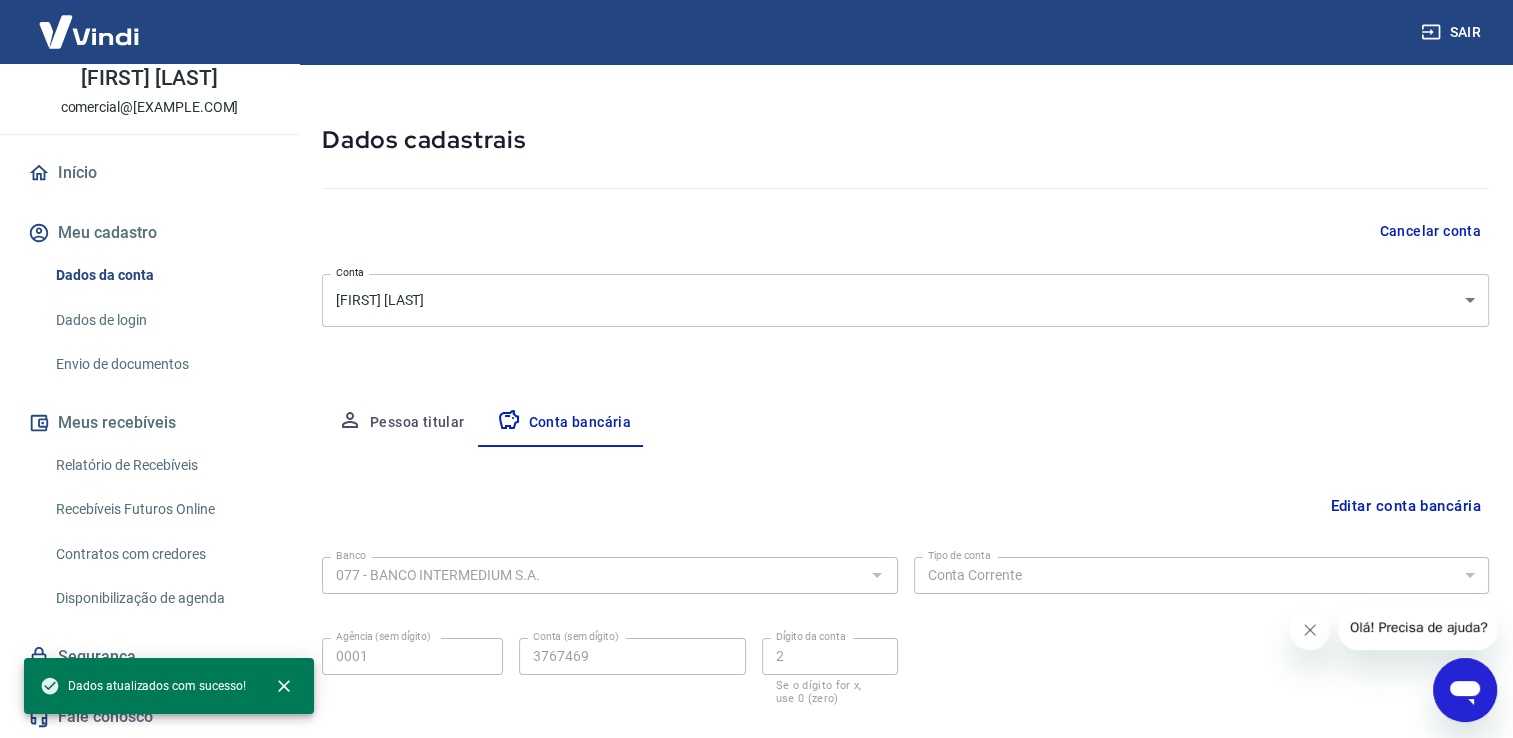 scroll, scrollTop: 0, scrollLeft: 0, axis: both 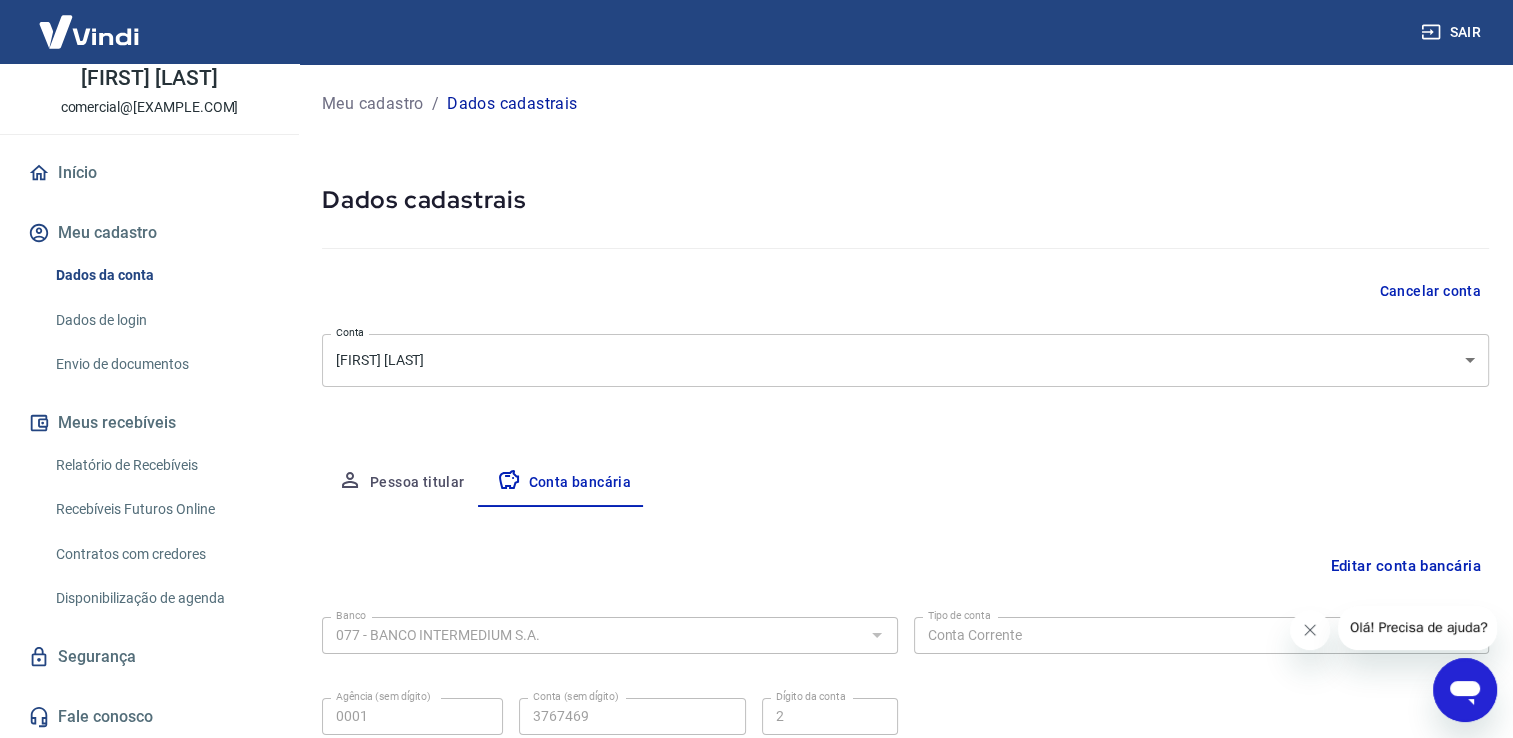 click on "Meu cadastro / Dados cadastrais Dados cadastrais Cancelar conta Conta [FIRST] [LAST] [object Object] Conta Pessoa titular Conta bancária Editar conta bancária Banco 077 - [BRAND] Banco Tipo de conta Conta Corrente Conta Poupança Tipo de conta Agência (sem dígito) 0001 Agência (sem dígito) Conta (sem dígito) 3767469 Conta (sem dígito) Dígito da conta 2 Dígito da conta Se o dígito for x, use 0 (zero) Atenção Ao cadastrar uma nova conta bancária, faremos um crédito de valor simbólico na conta bancária informada. Este crédito é apenas para verificação de segurança e será feito automaticamente após a alteração da conta. Salvar Cancelar" at bounding box center [905, 444] 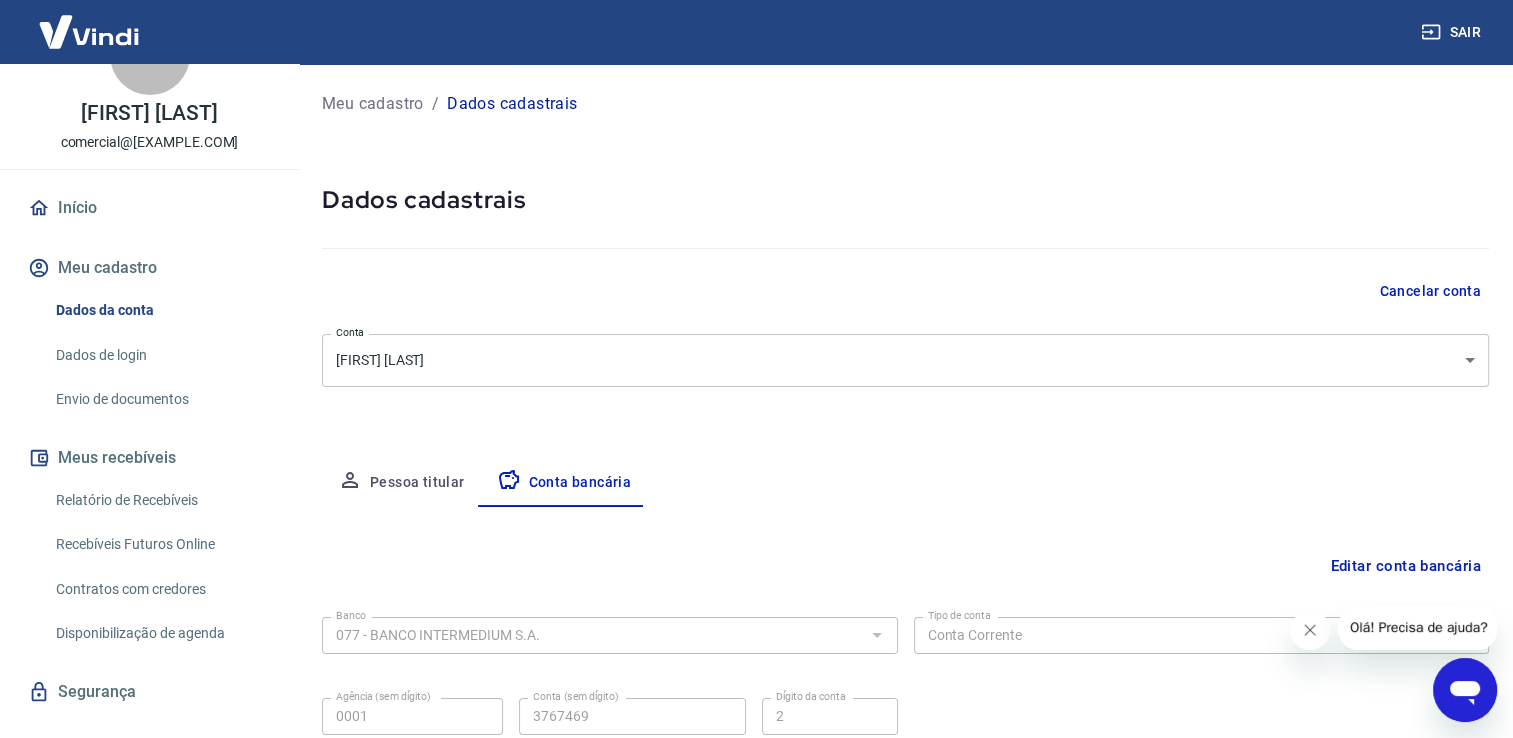 scroll, scrollTop: 100, scrollLeft: 0, axis: vertical 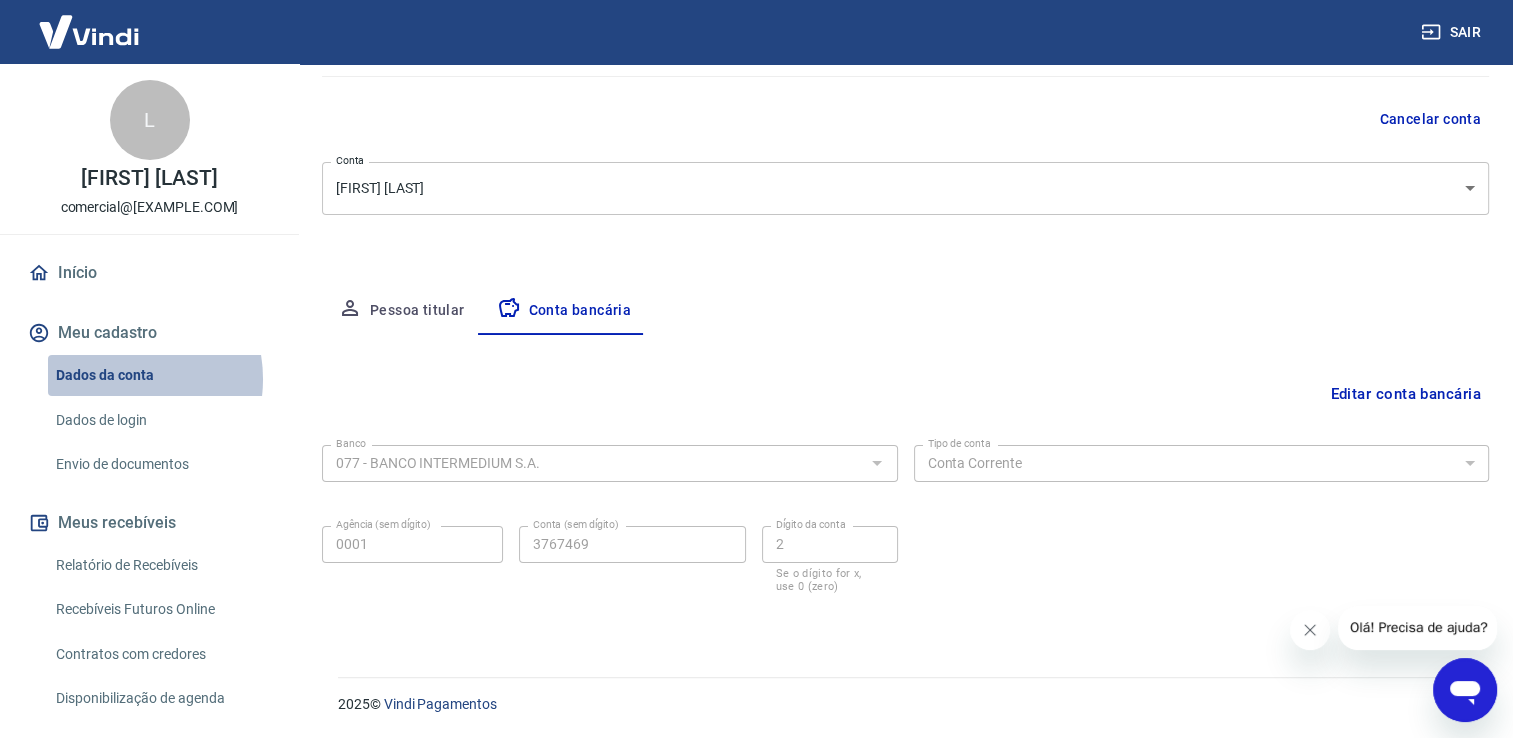 click on "Dados da conta" at bounding box center (161, 375) 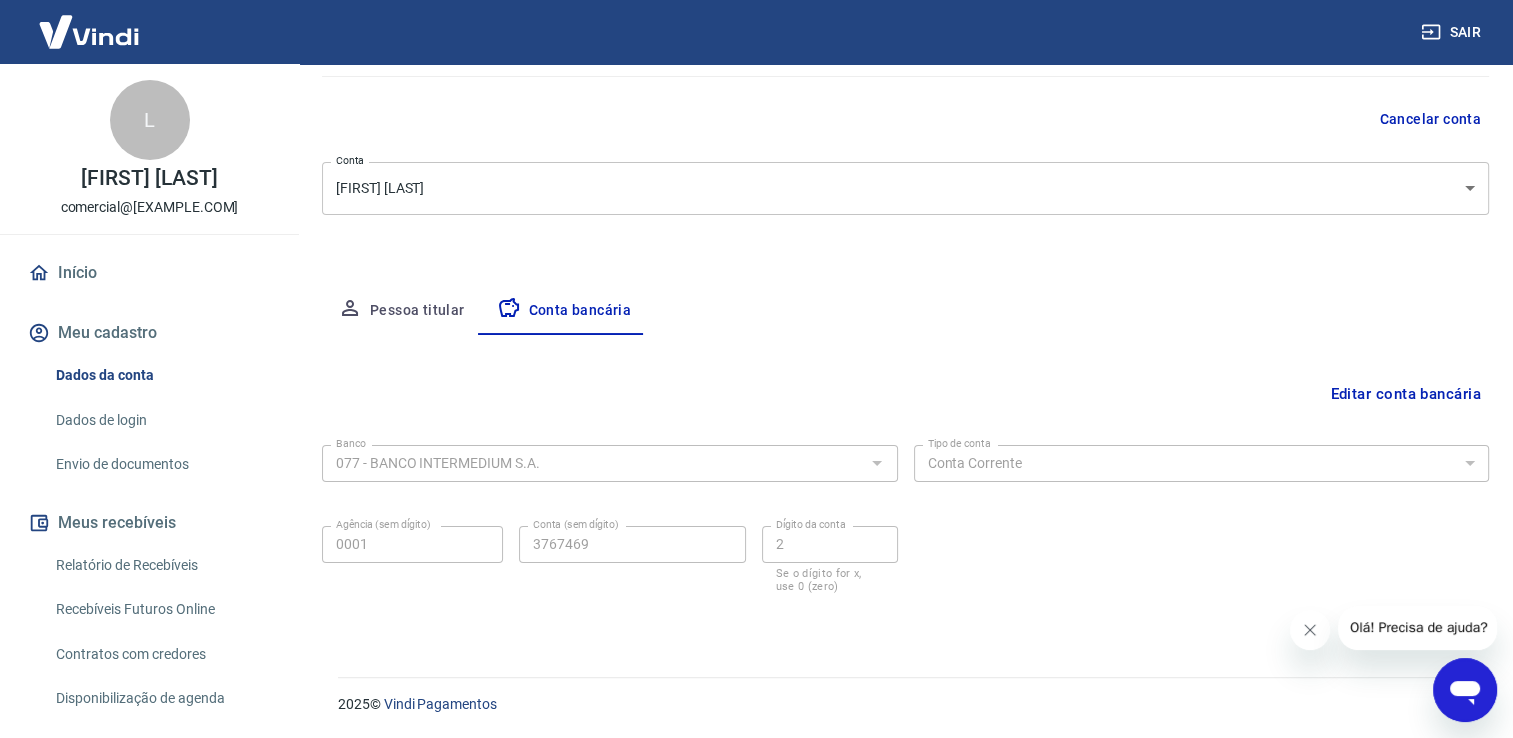 click on "Pessoa titular" at bounding box center (401, 311) 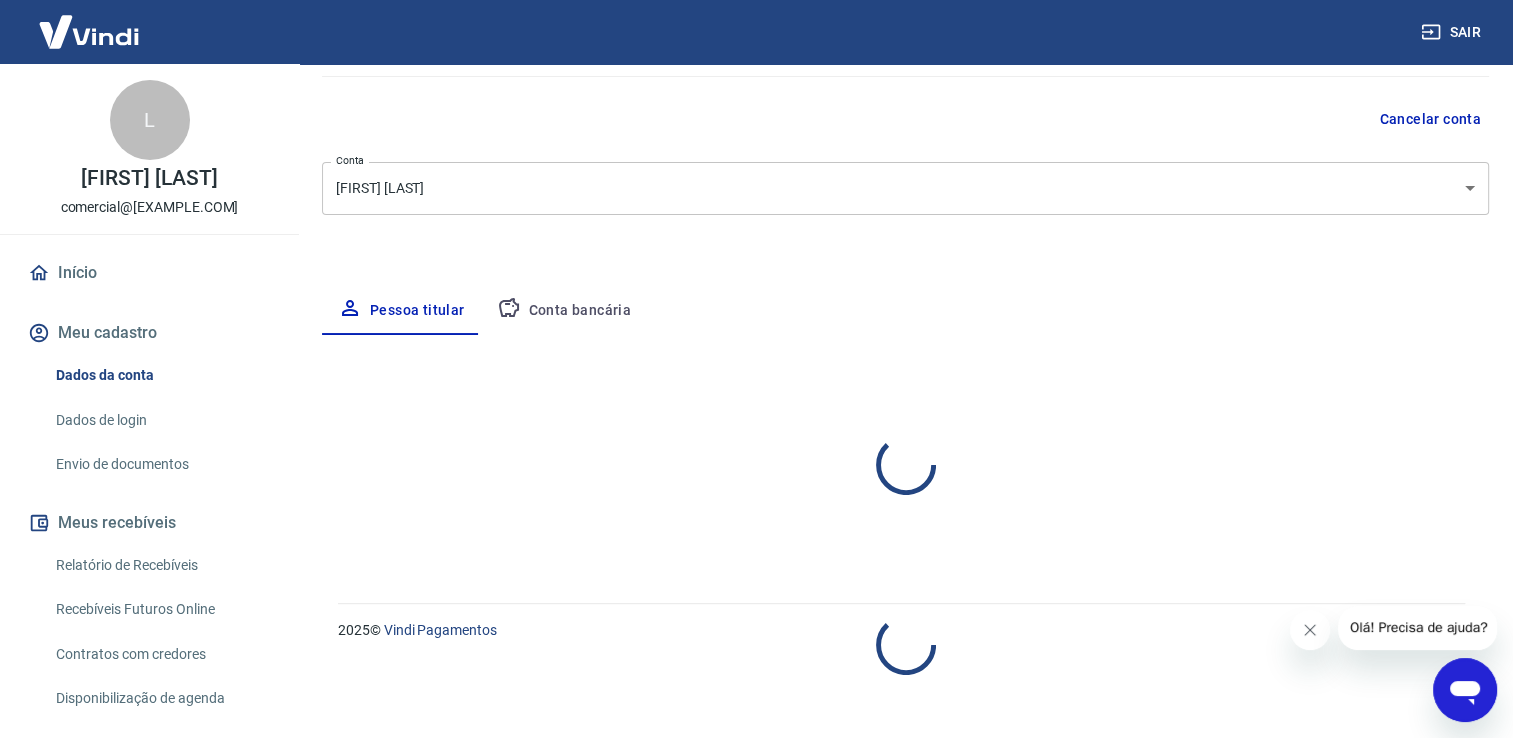 select on "SP" 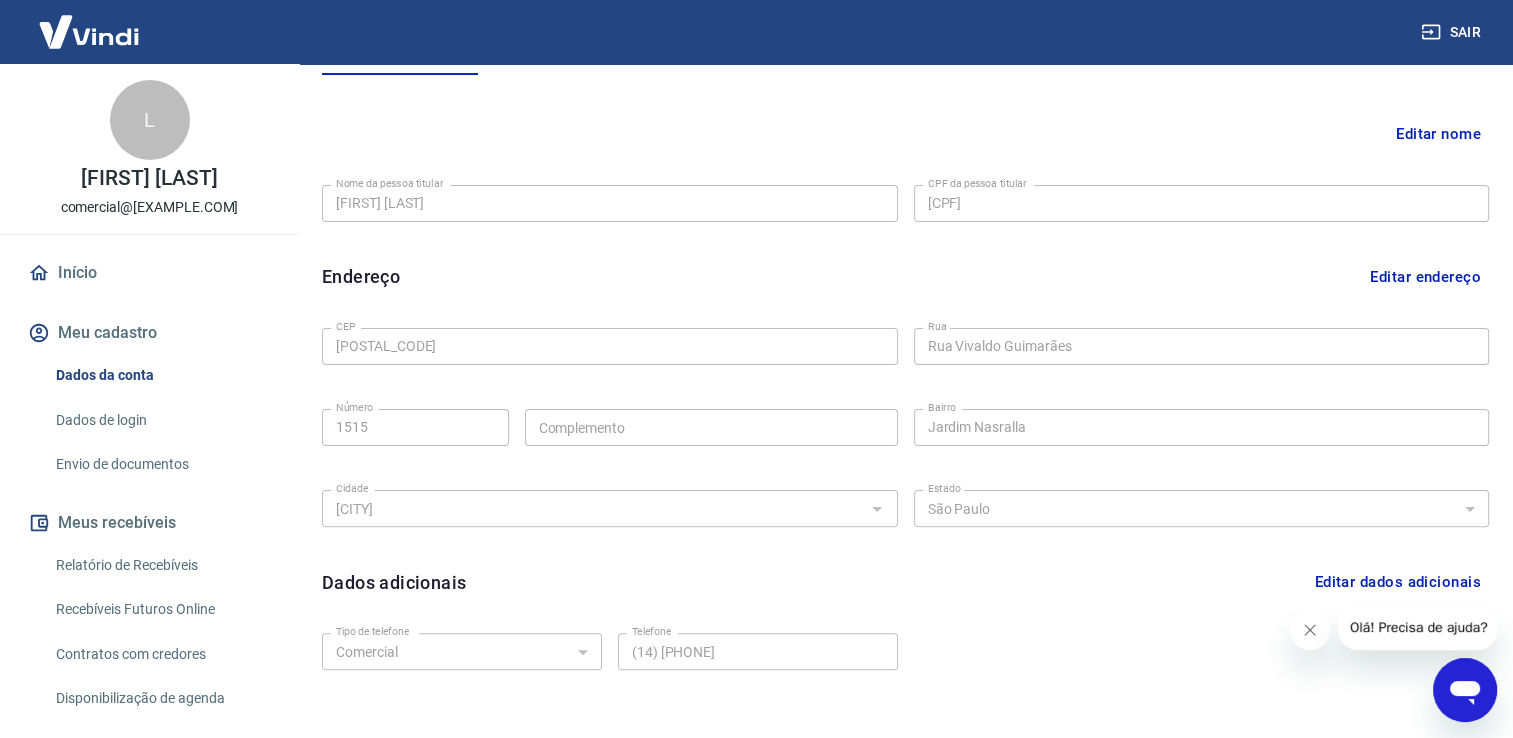 scroll, scrollTop: 541, scrollLeft: 0, axis: vertical 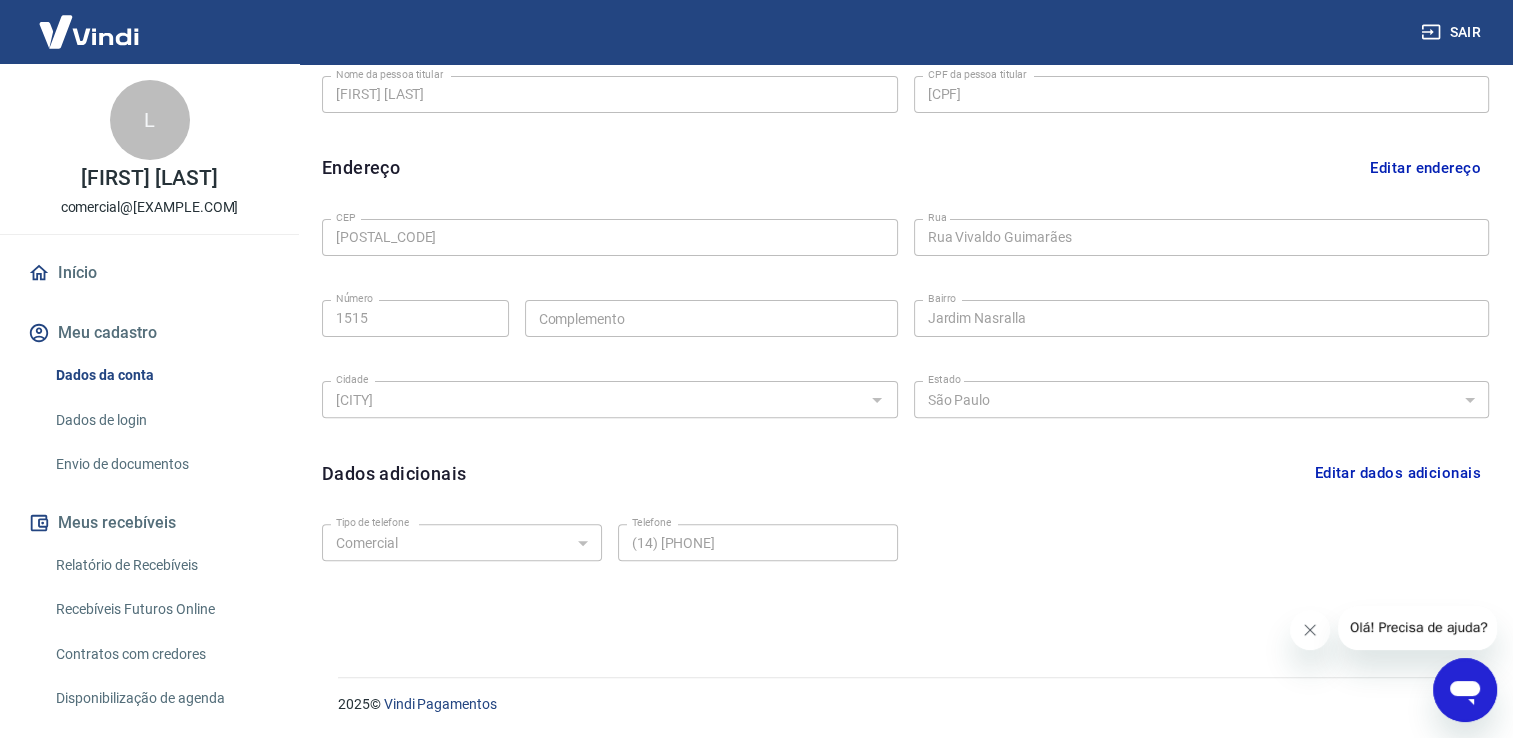 click on "Dados de login" at bounding box center [161, 420] 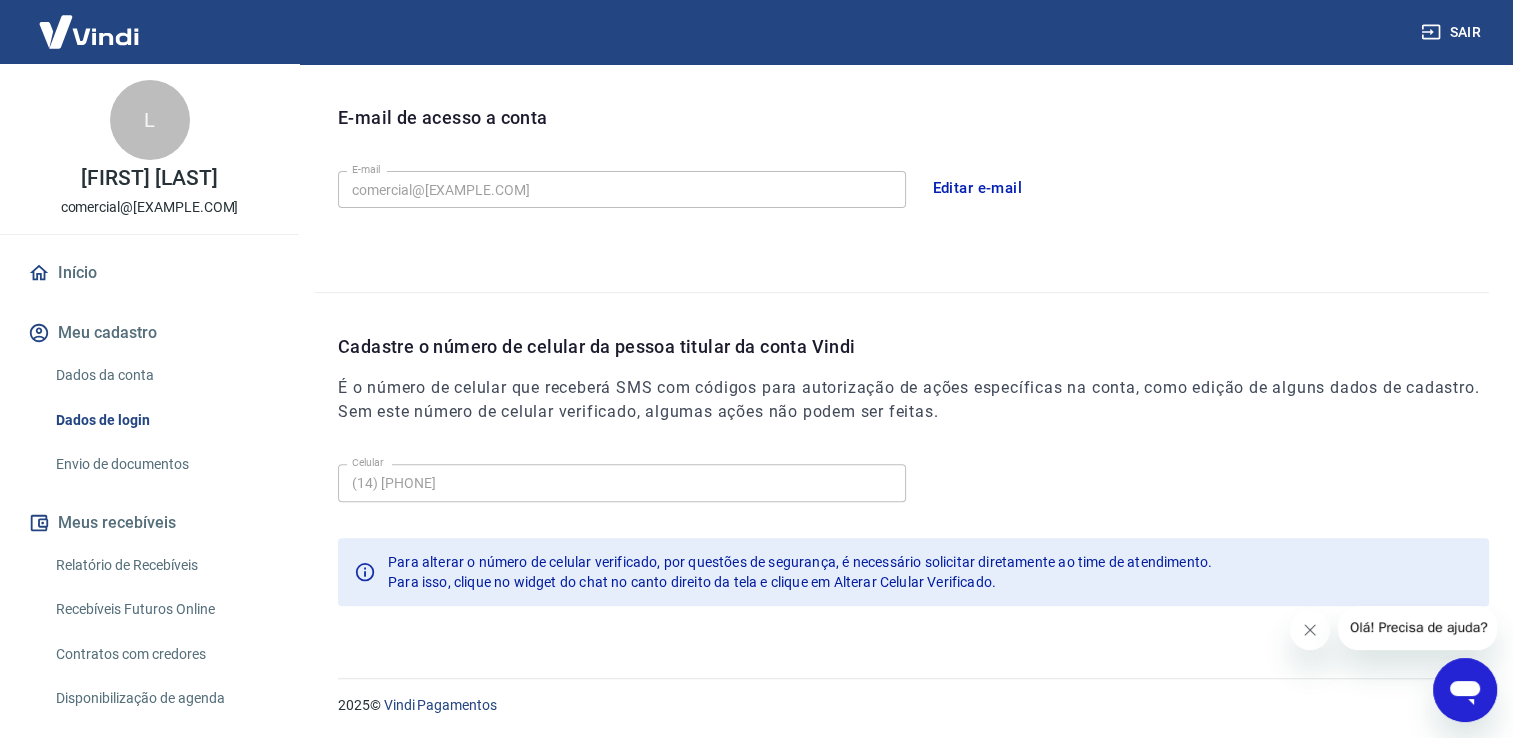 scroll, scrollTop: 241, scrollLeft: 0, axis: vertical 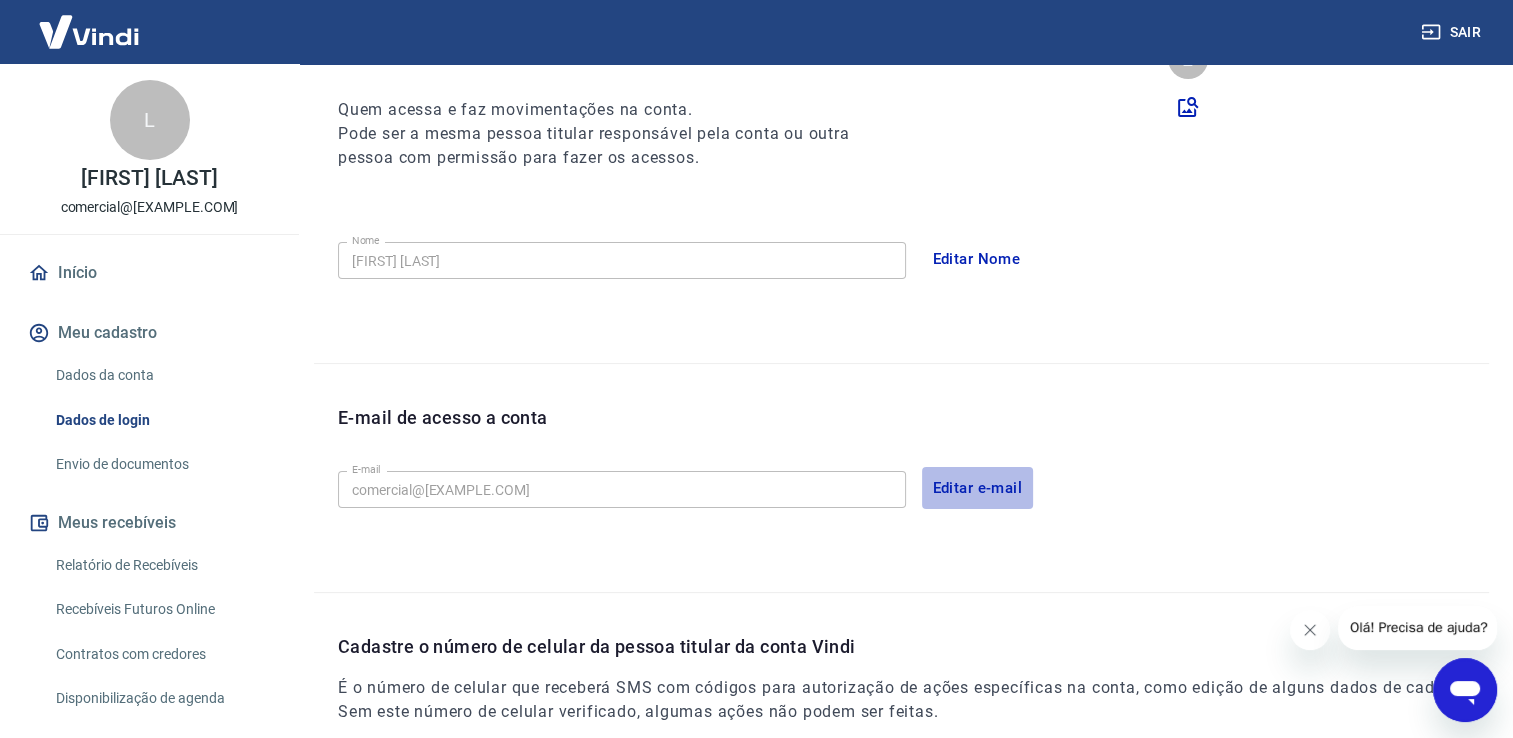 click on "Editar e-mail" at bounding box center [978, 488] 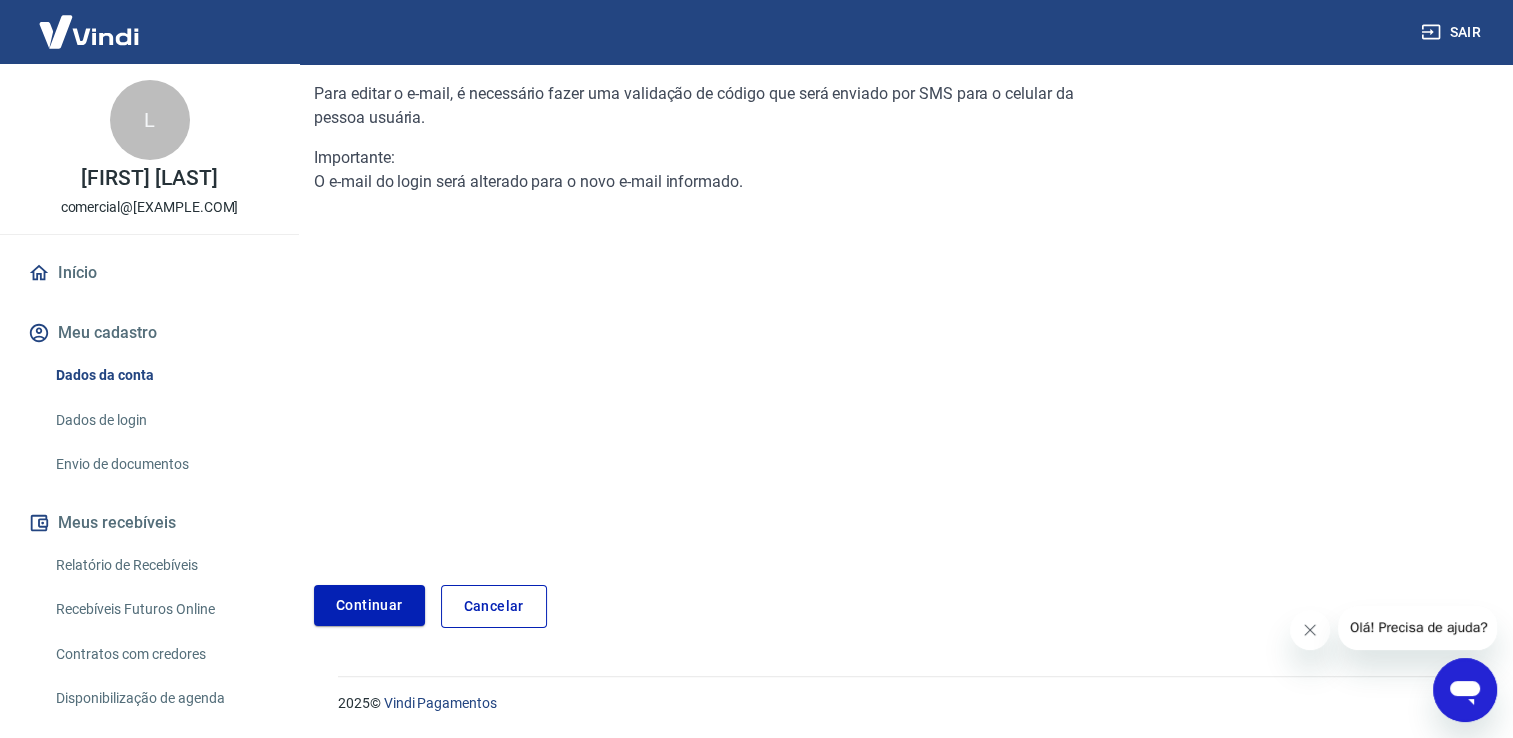 scroll, scrollTop: 201, scrollLeft: 0, axis: vertical 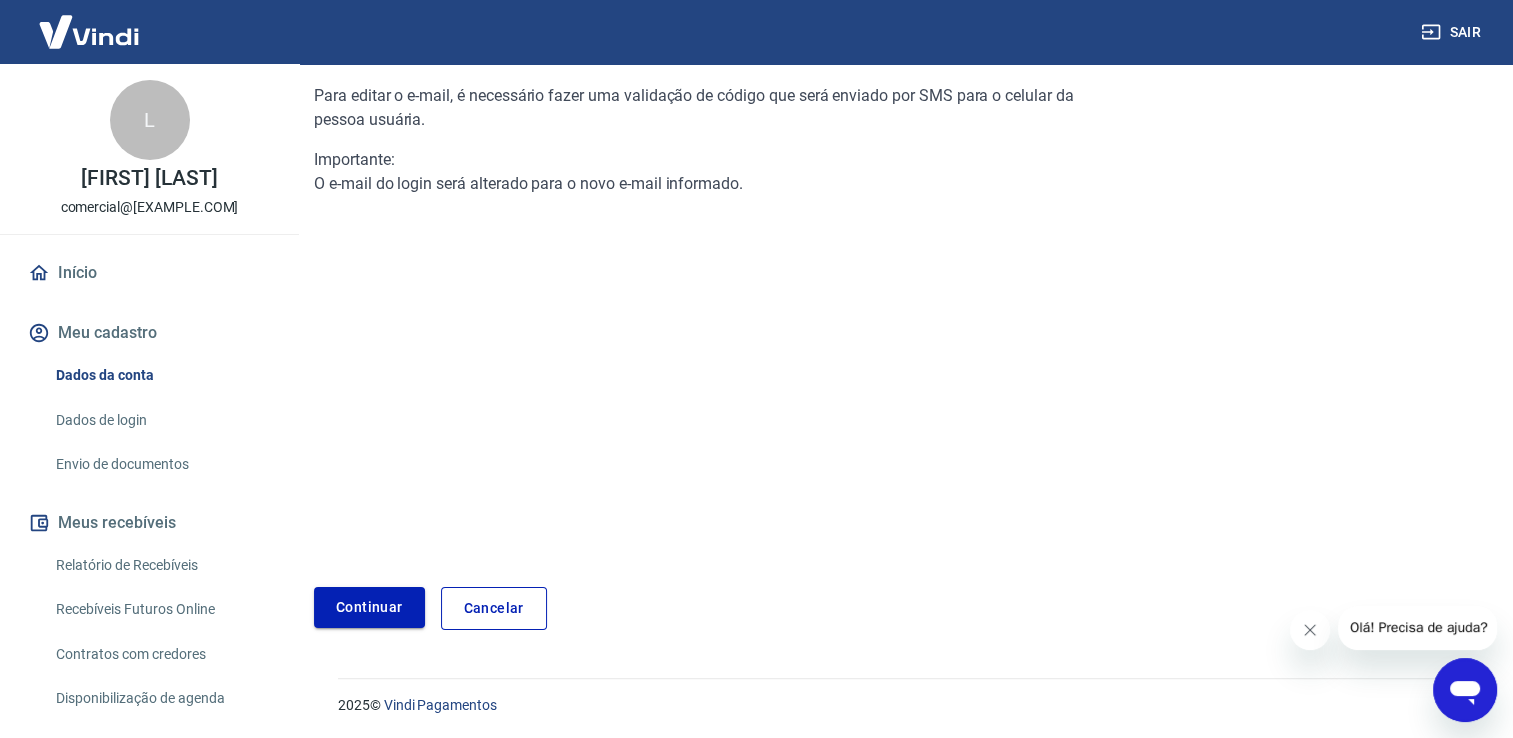 click on "Continuar" at bounding box center [369, 607] 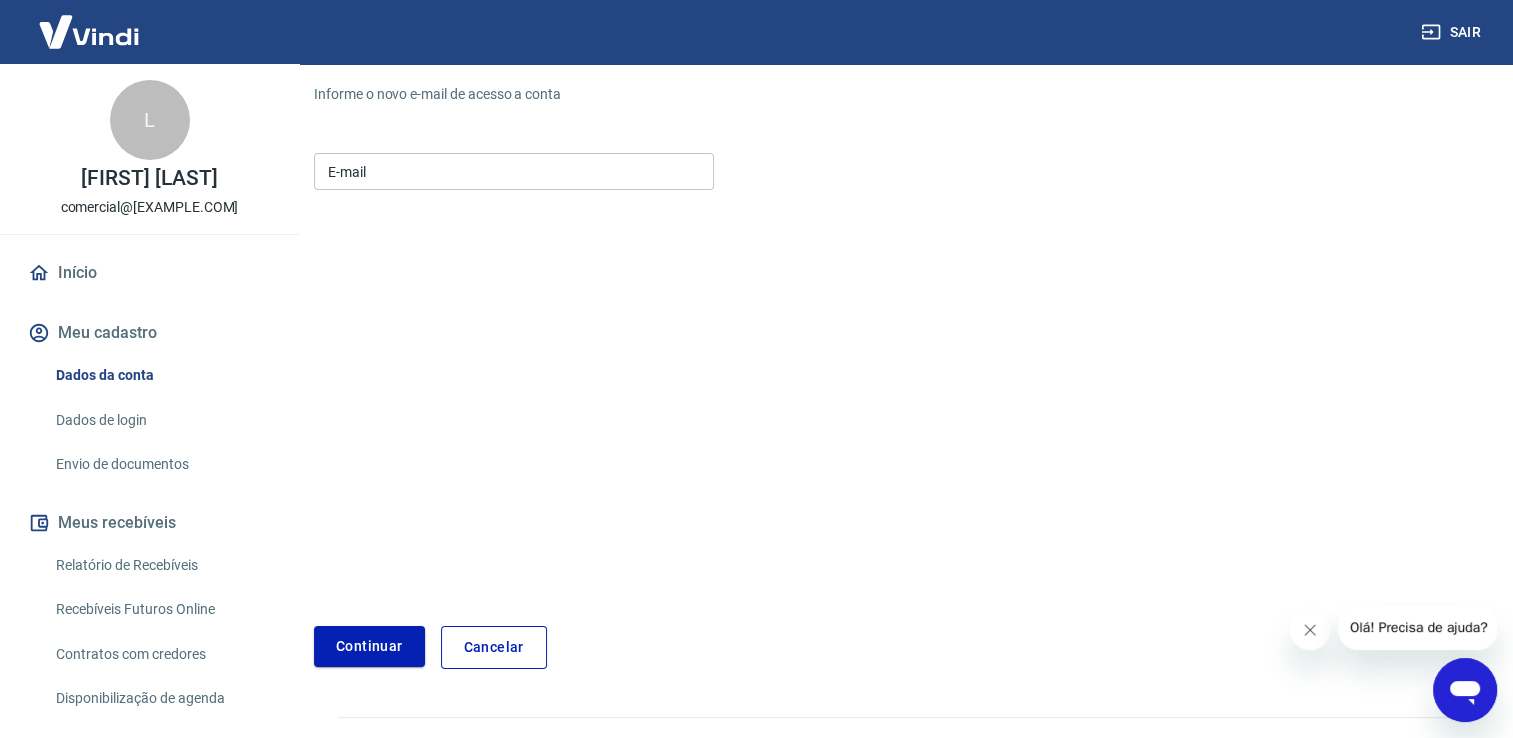 scroll, scrollTop: 240, scrollLeft: 0, axis: vertical 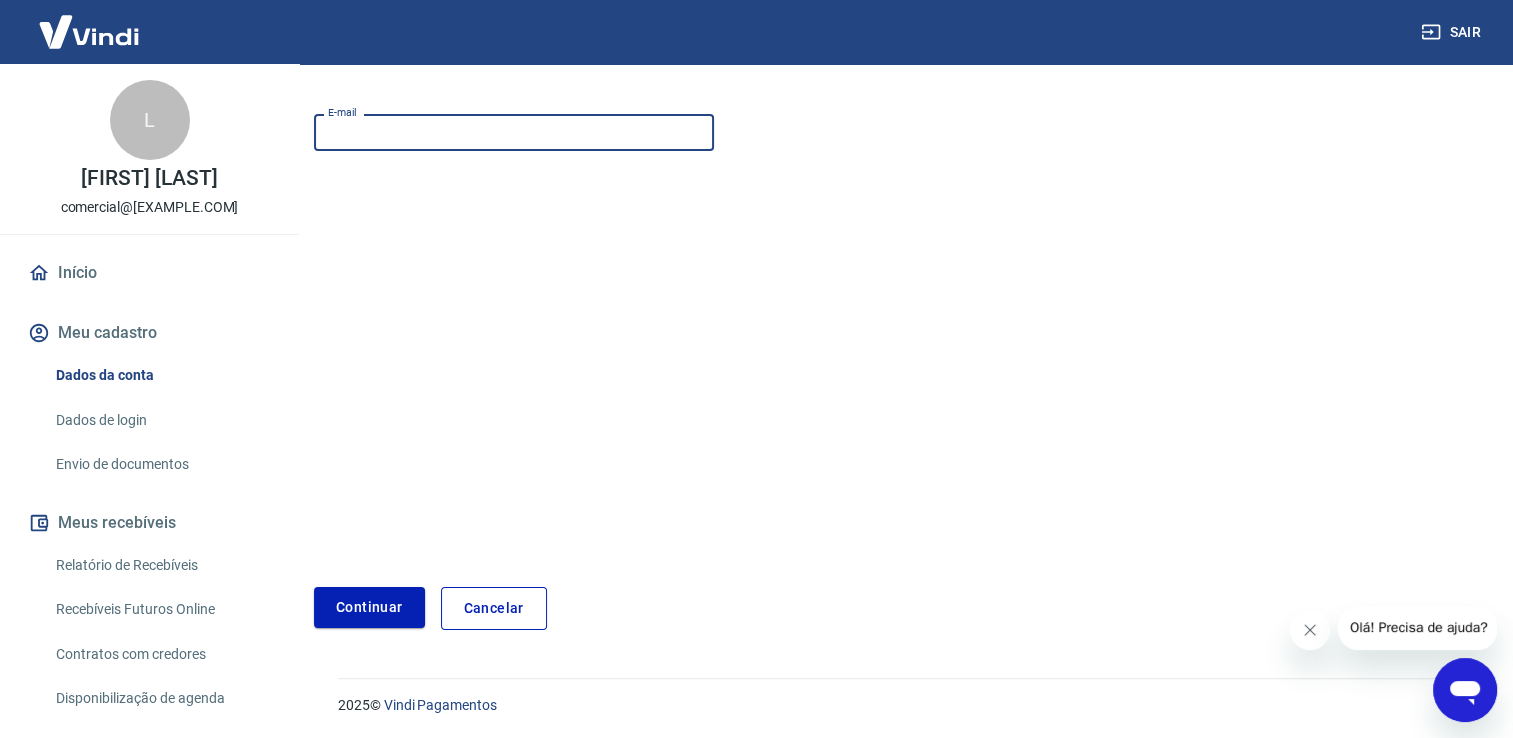 click on "E-mail" at bounding box center [514, 132] 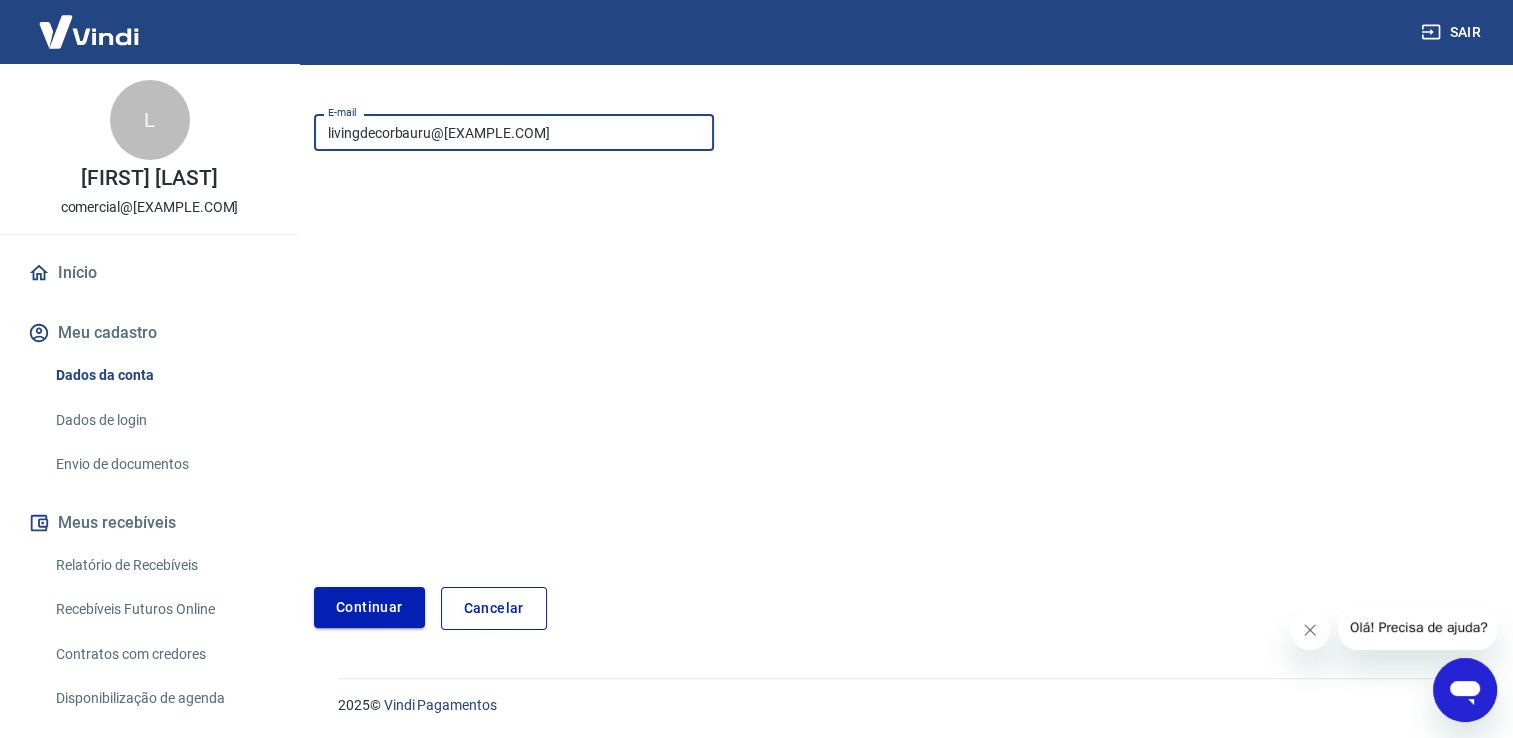 type on "livingdecorbauru@[EXAMPLE.COM]" 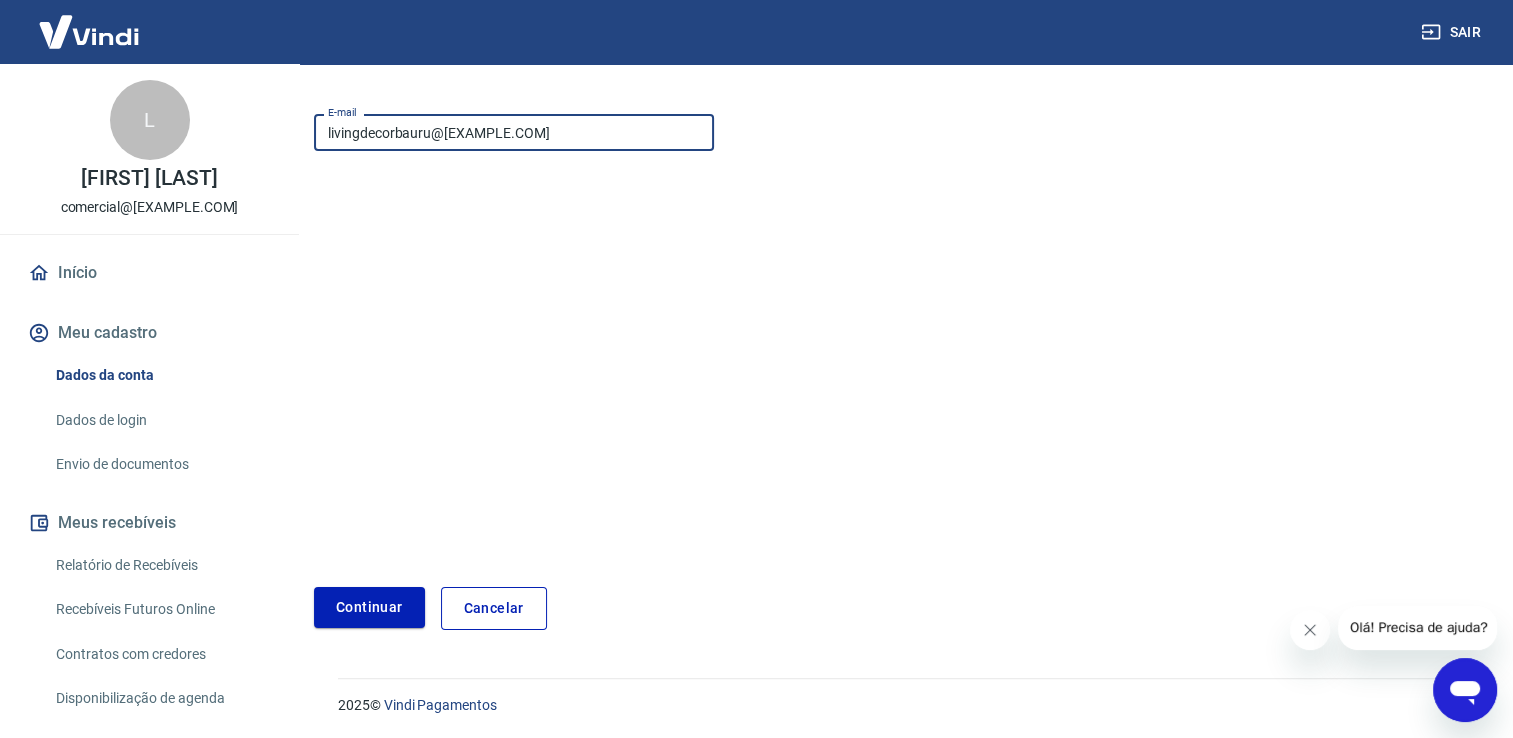 click on "Continuar" at bounding box center [369, 607] 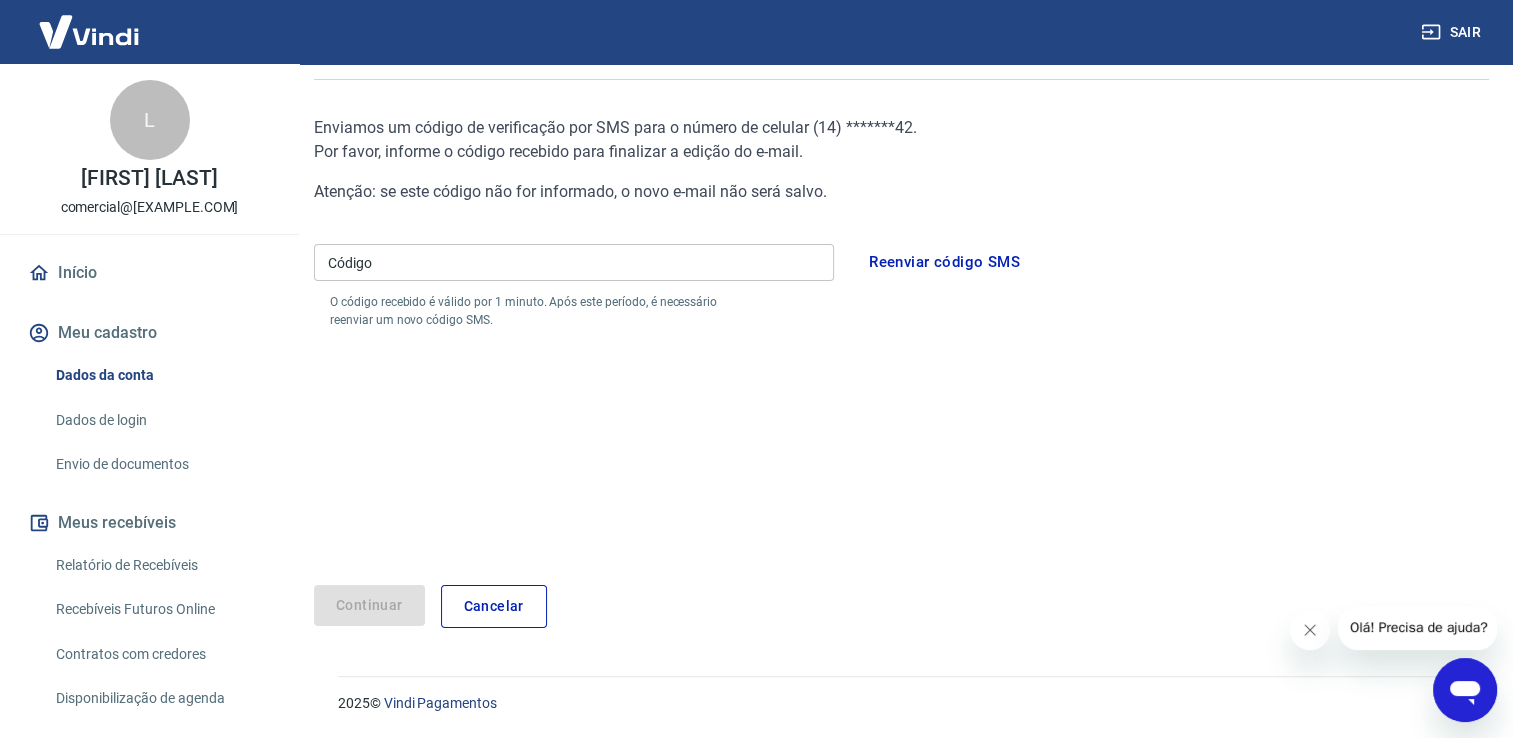 scroll, scrollTop: 167, scrollLeft: 0, axis: vertical 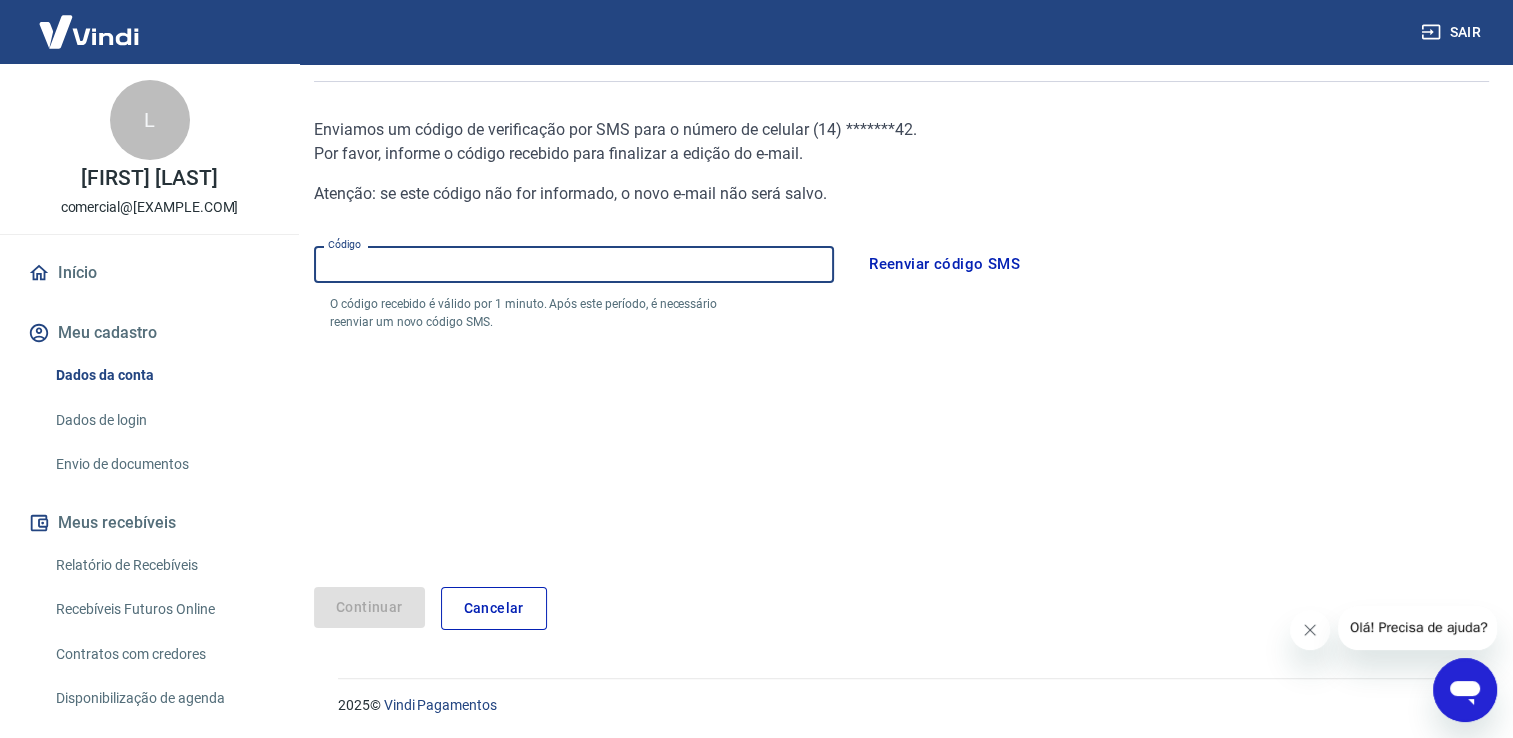 click on "Código" at bounding box center [574, 264] 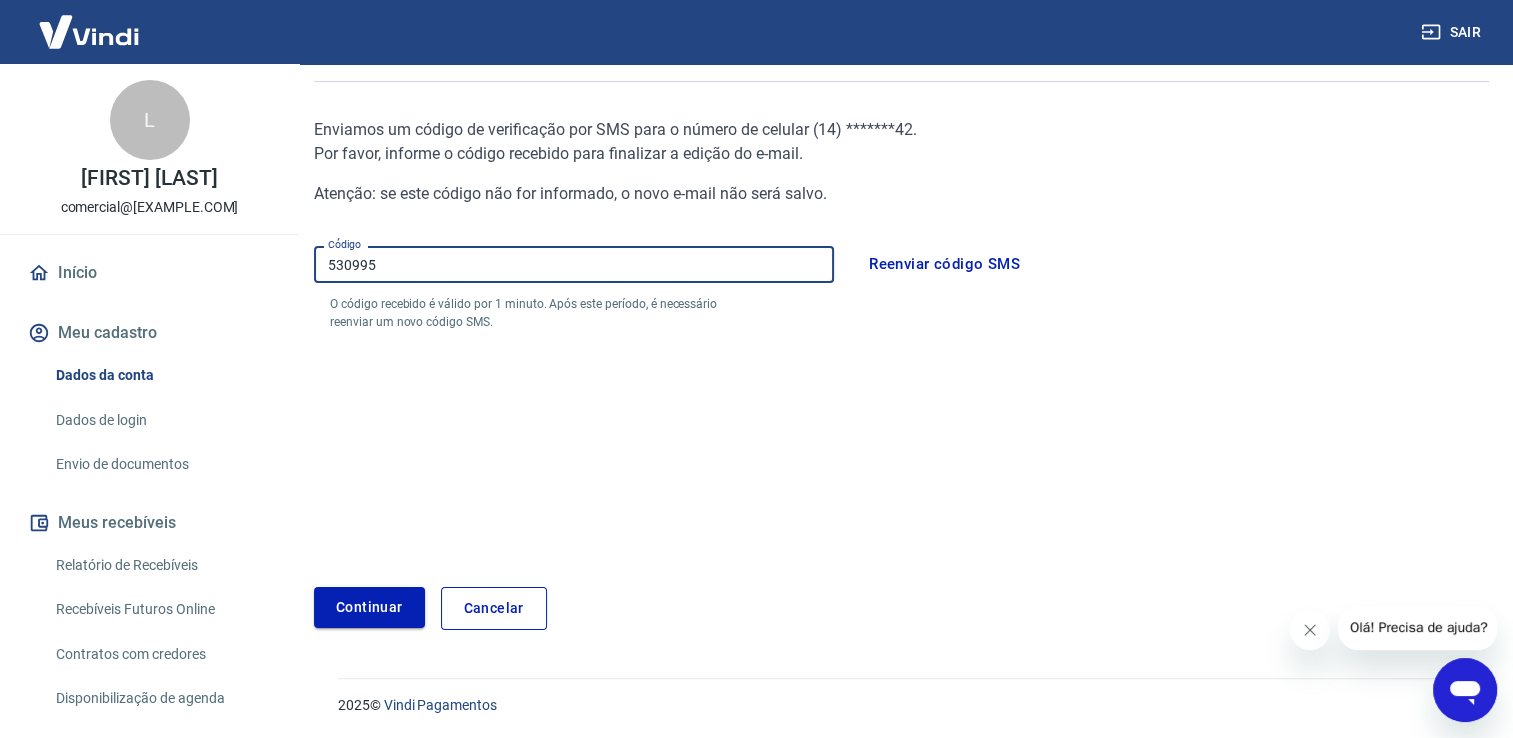 type on "530995" 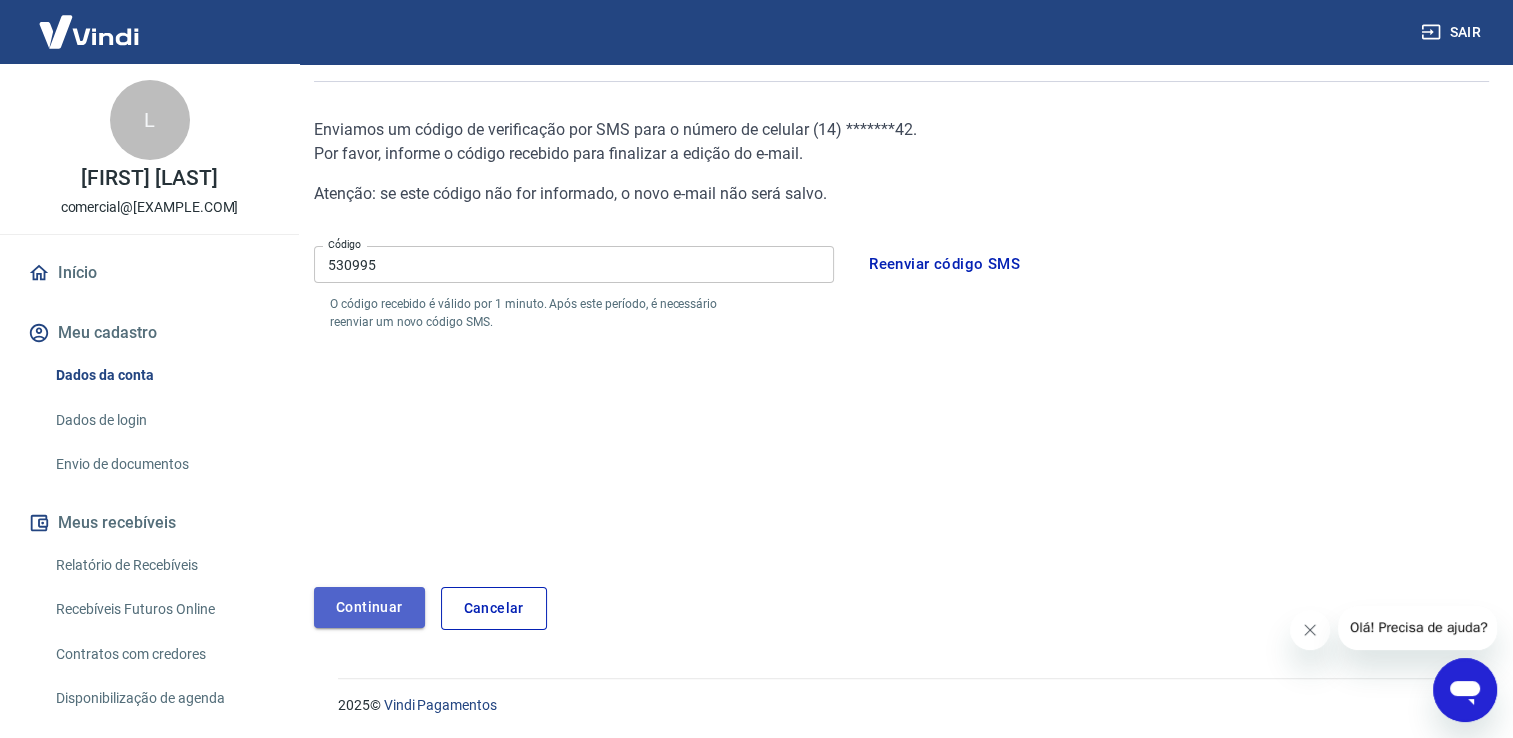 click on "Continuar" at bounding box center [369, 607] 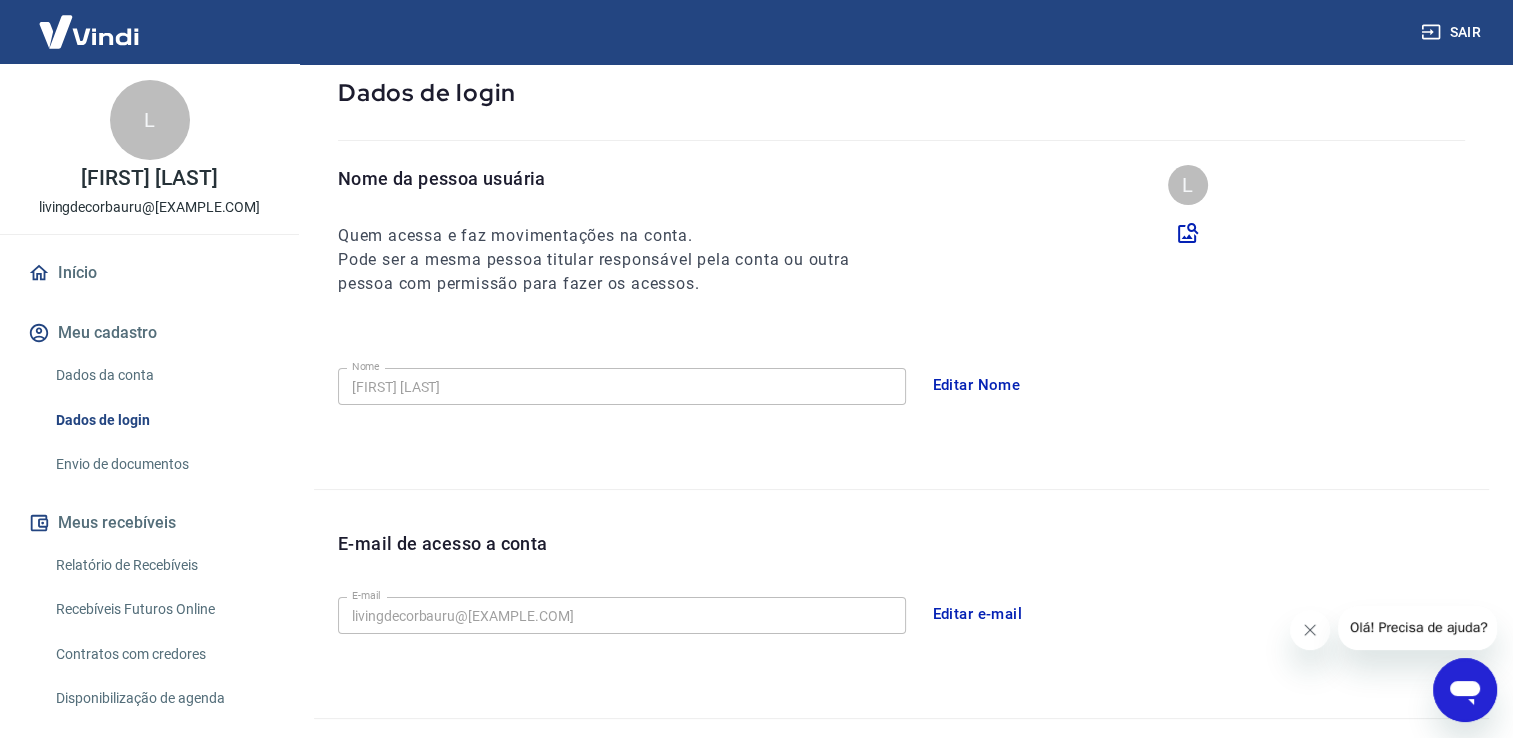 scroll, scrollTop: 0, scrollLeft: 0, axis: both 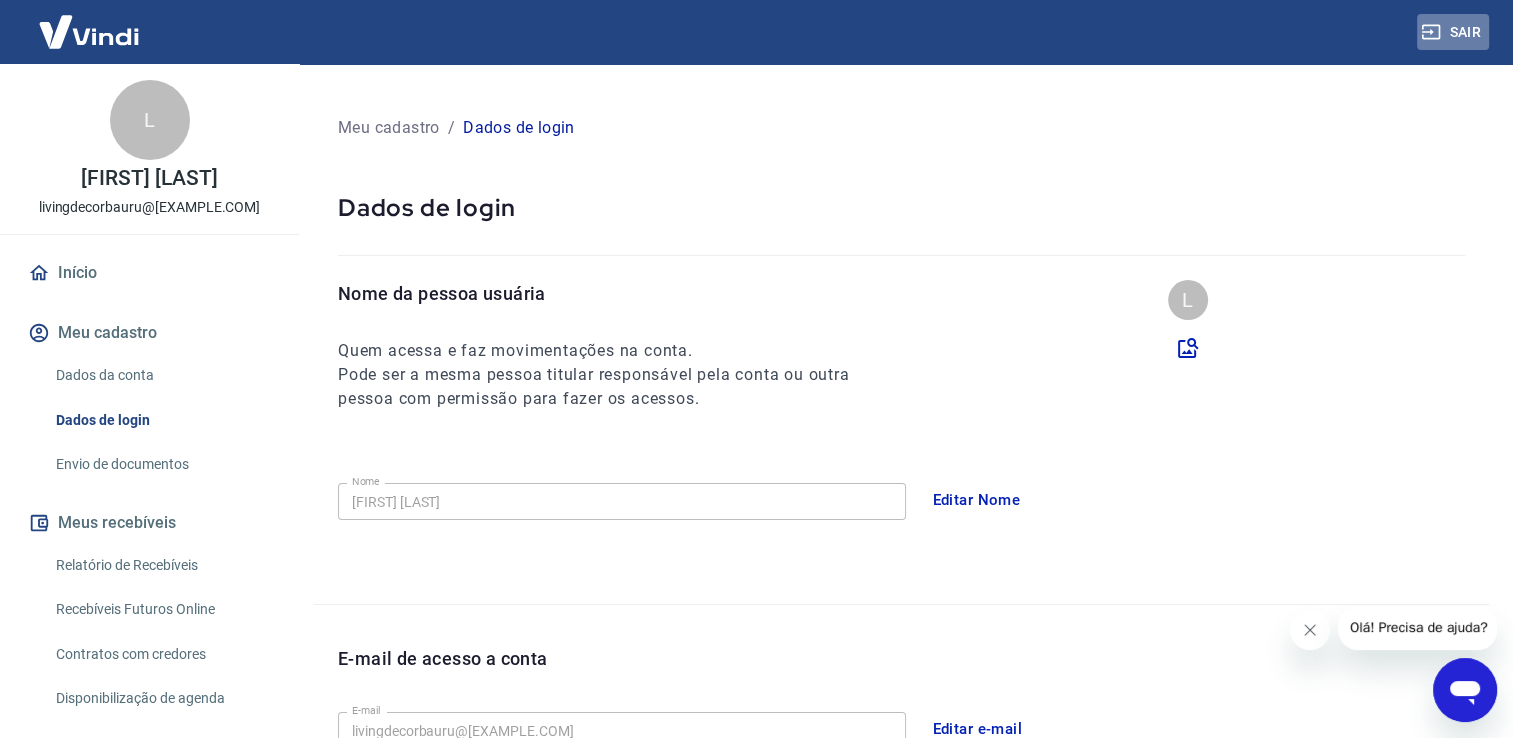 click on "Sair" at bounding box center [1453, 32] 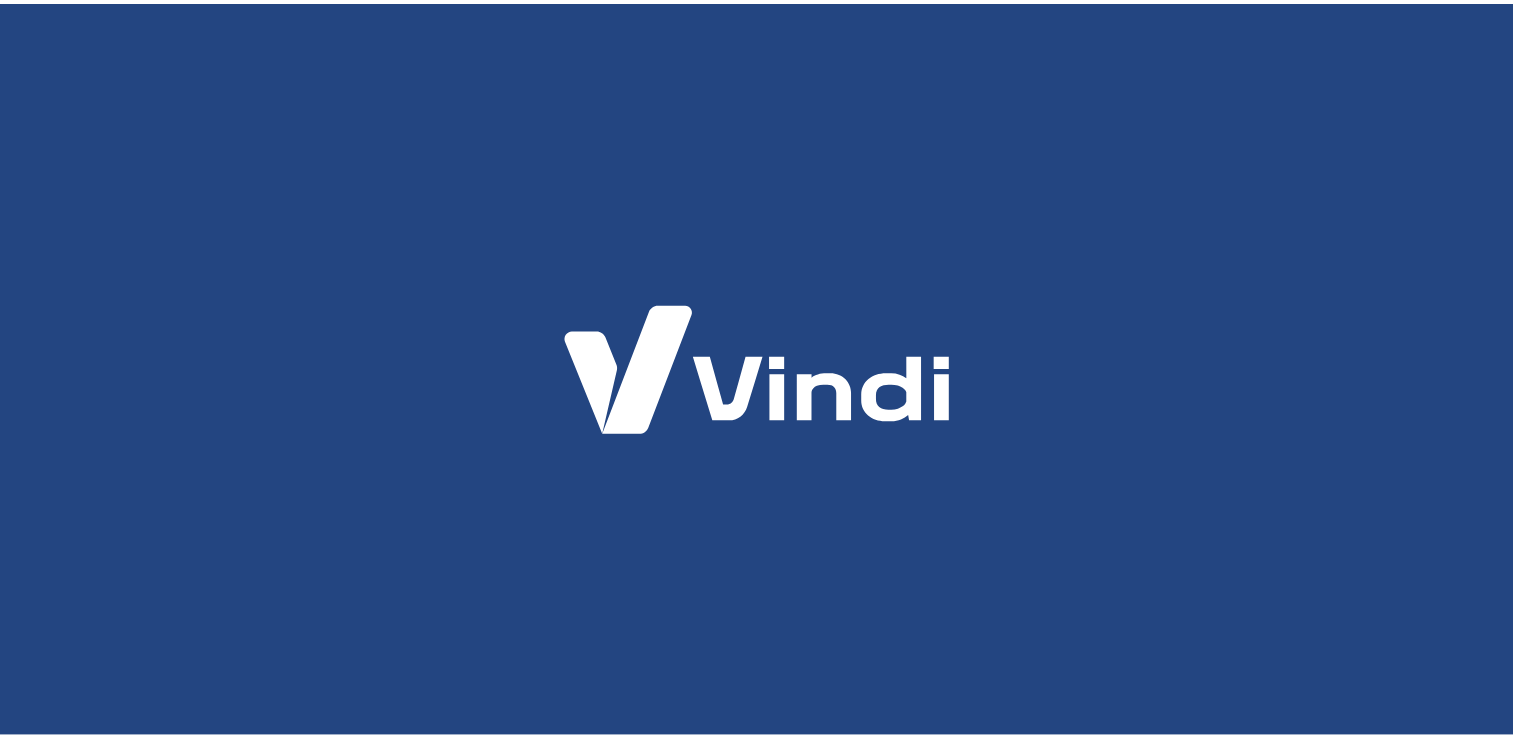 scroll, scrollTop: 0, scrollLeft: 0, axis: both 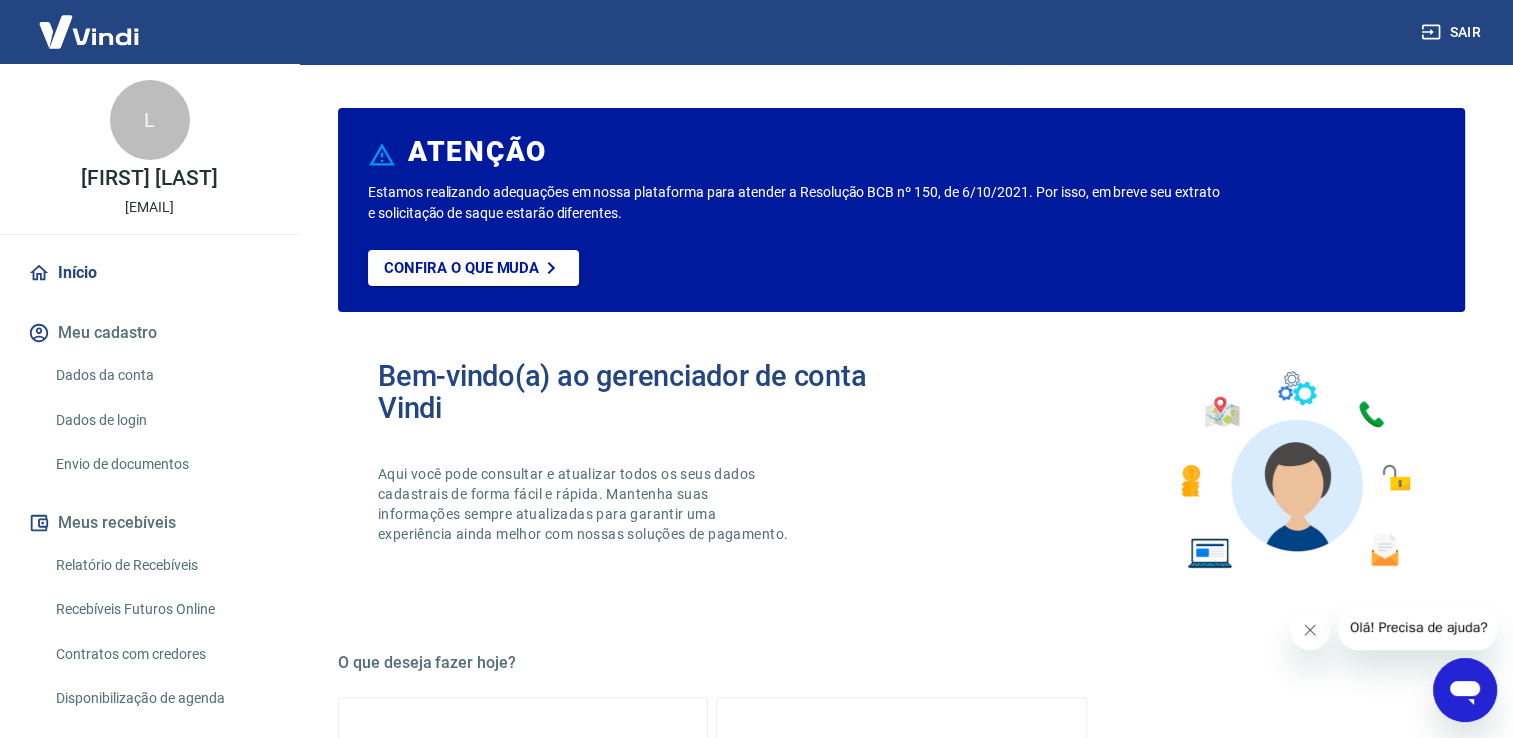 click on "Dados da conta" at bounding box center (161, 375) 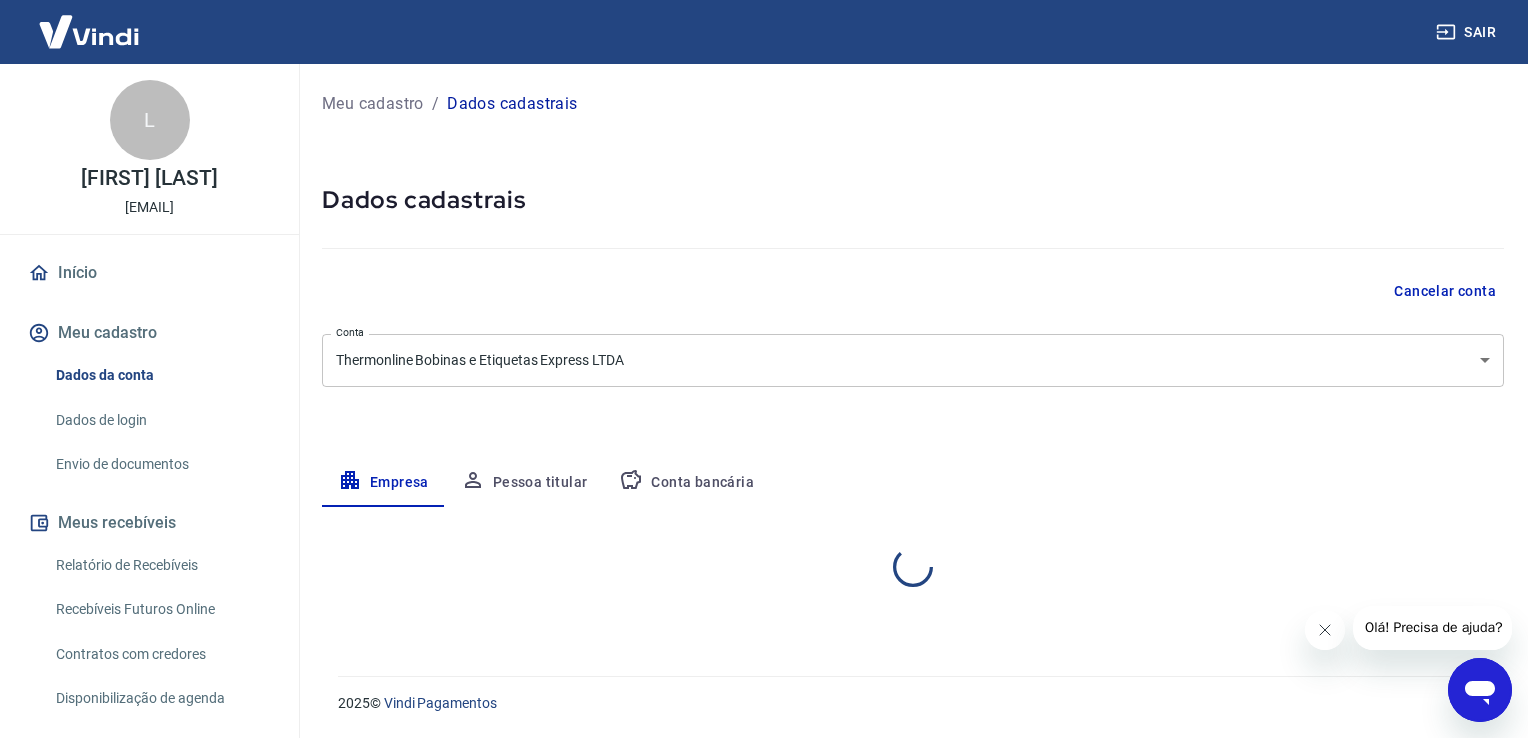 select on "SP" 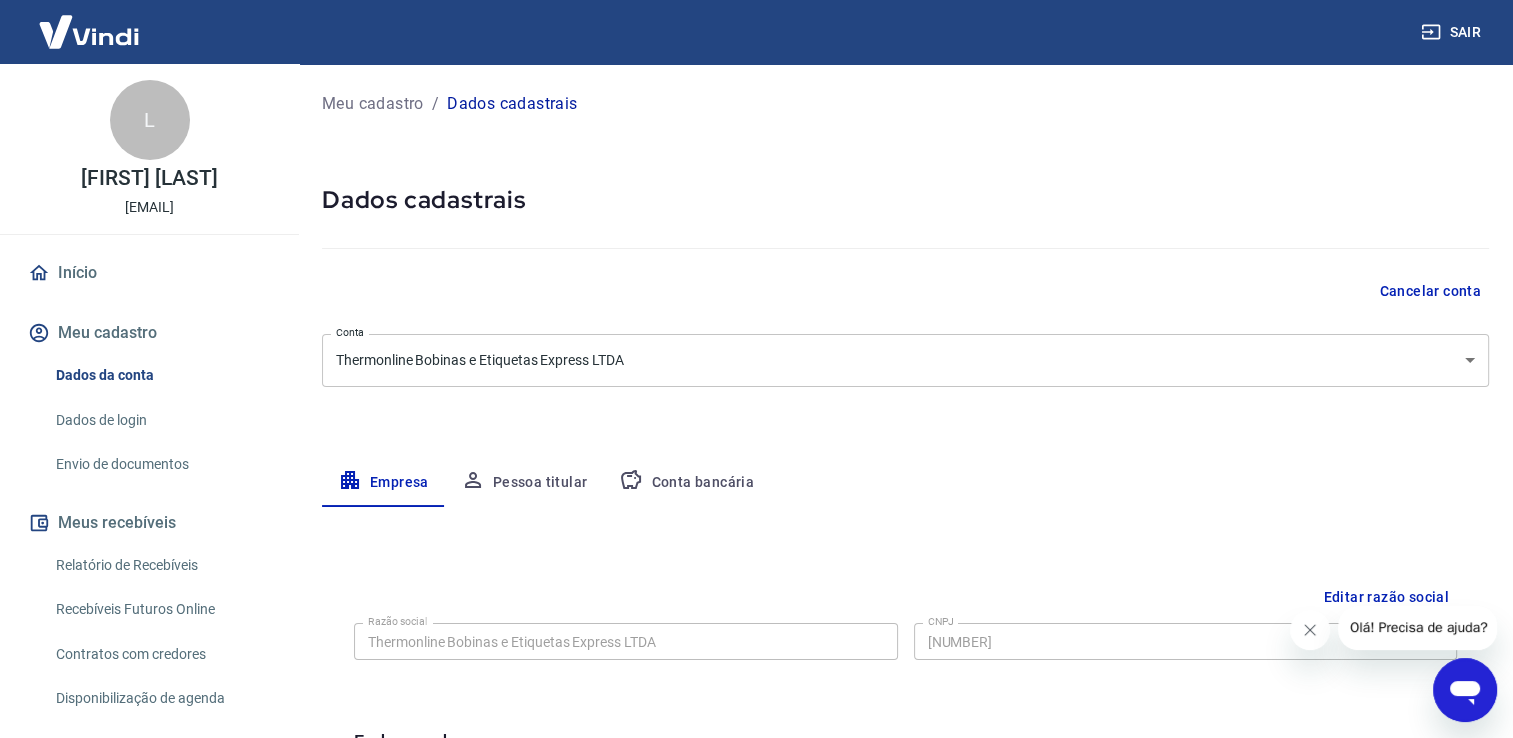 click on "Conta bancária" at bounding box center [686, 483] 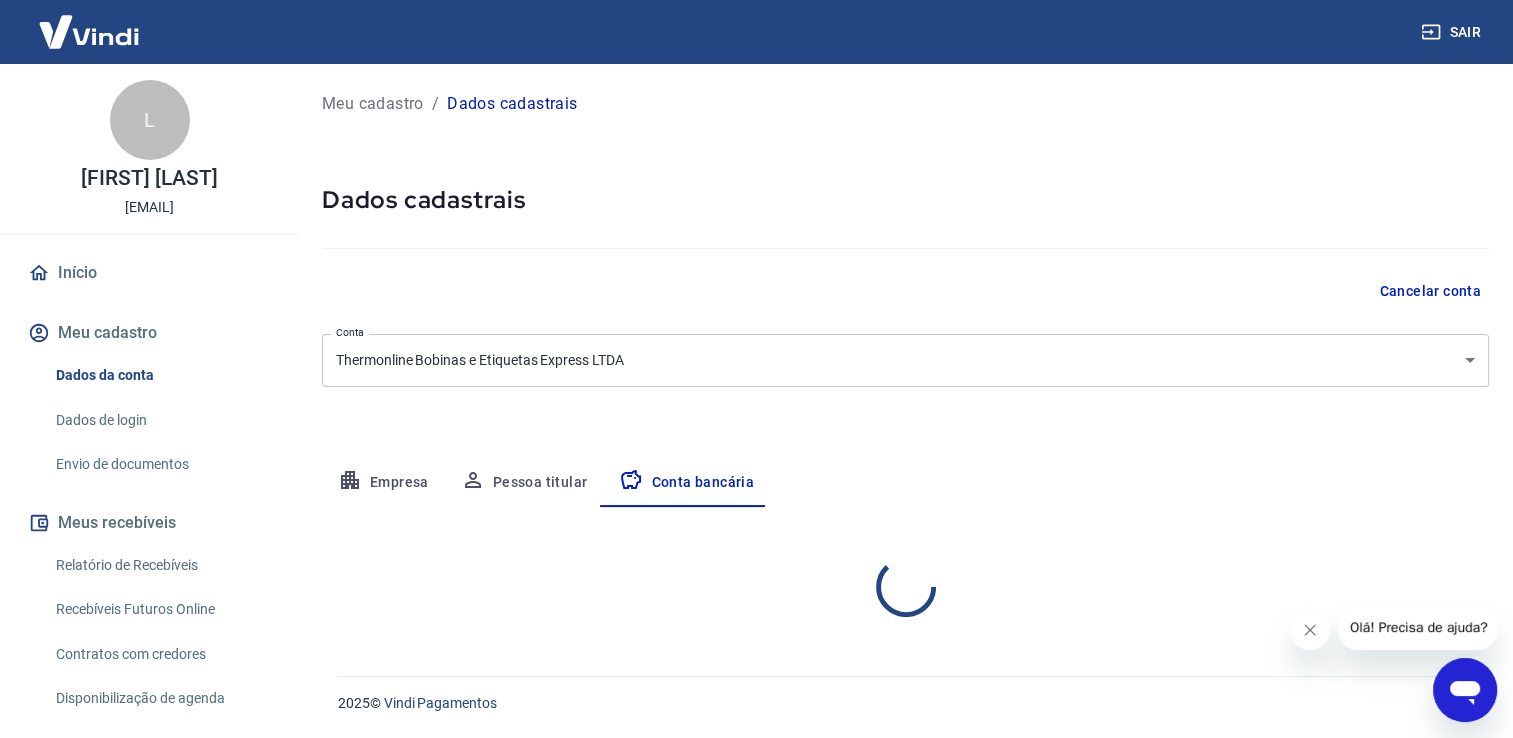 select on "1" 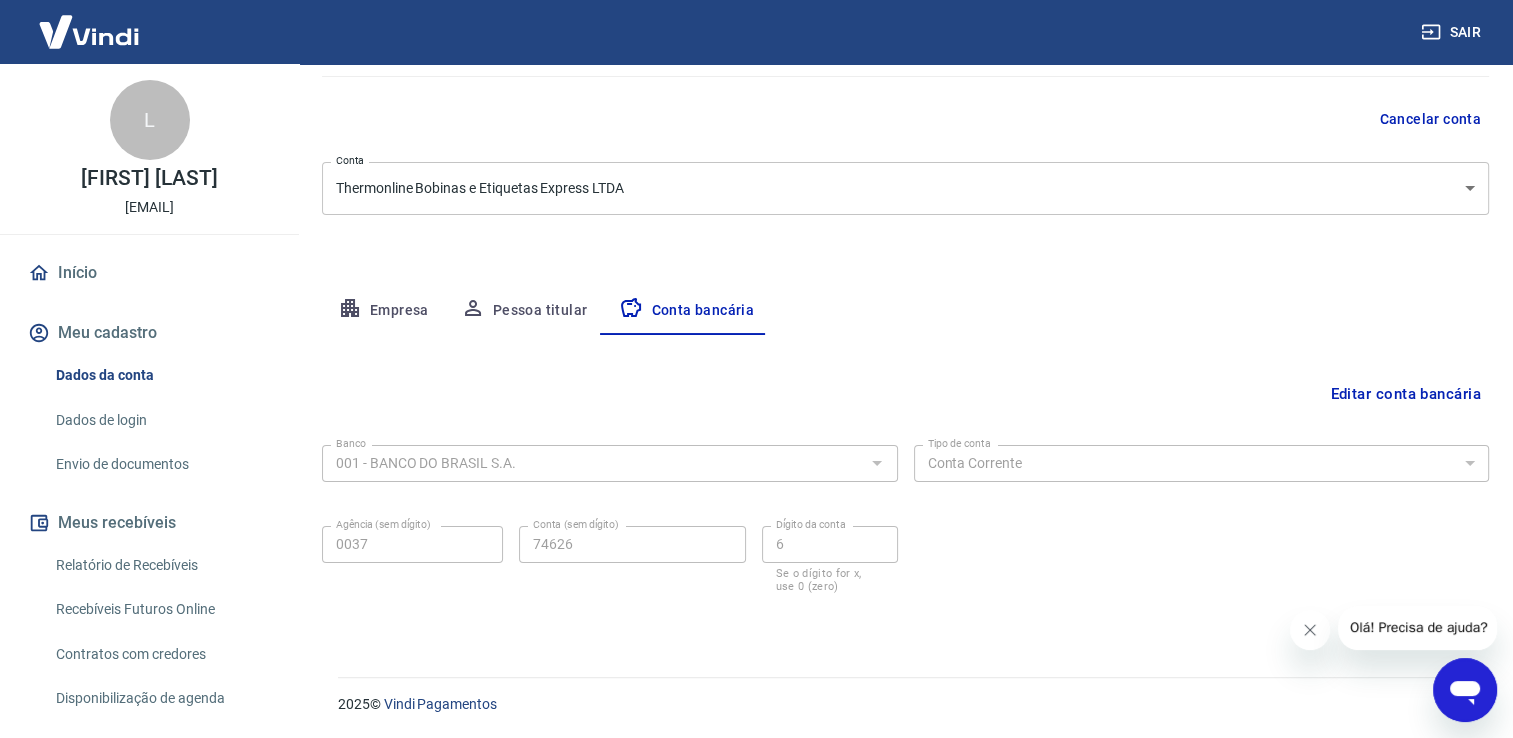scroll, scrollTop: 0, scrollLeft: 0, axis: both 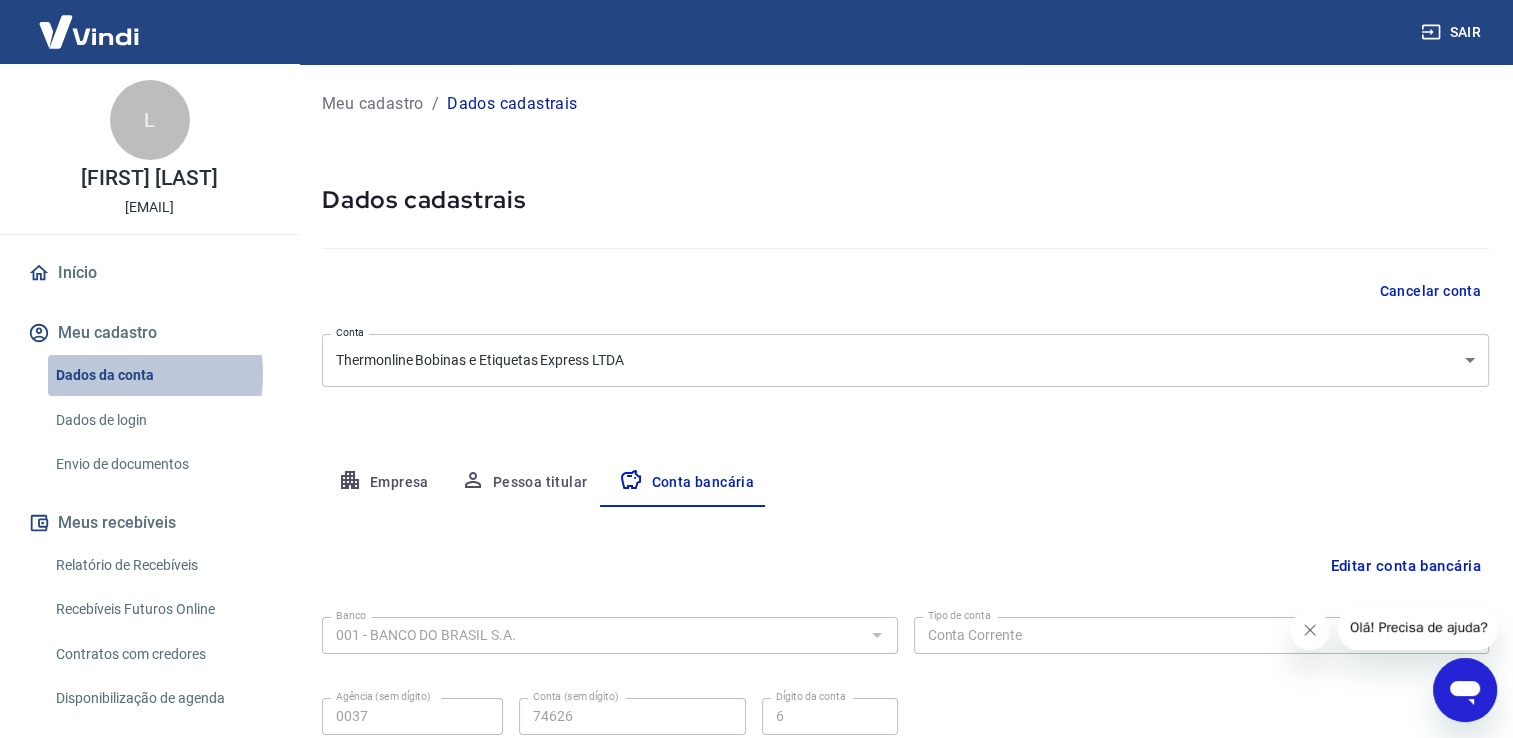 click on "Dados da conta" at bounding box center [161, 375] 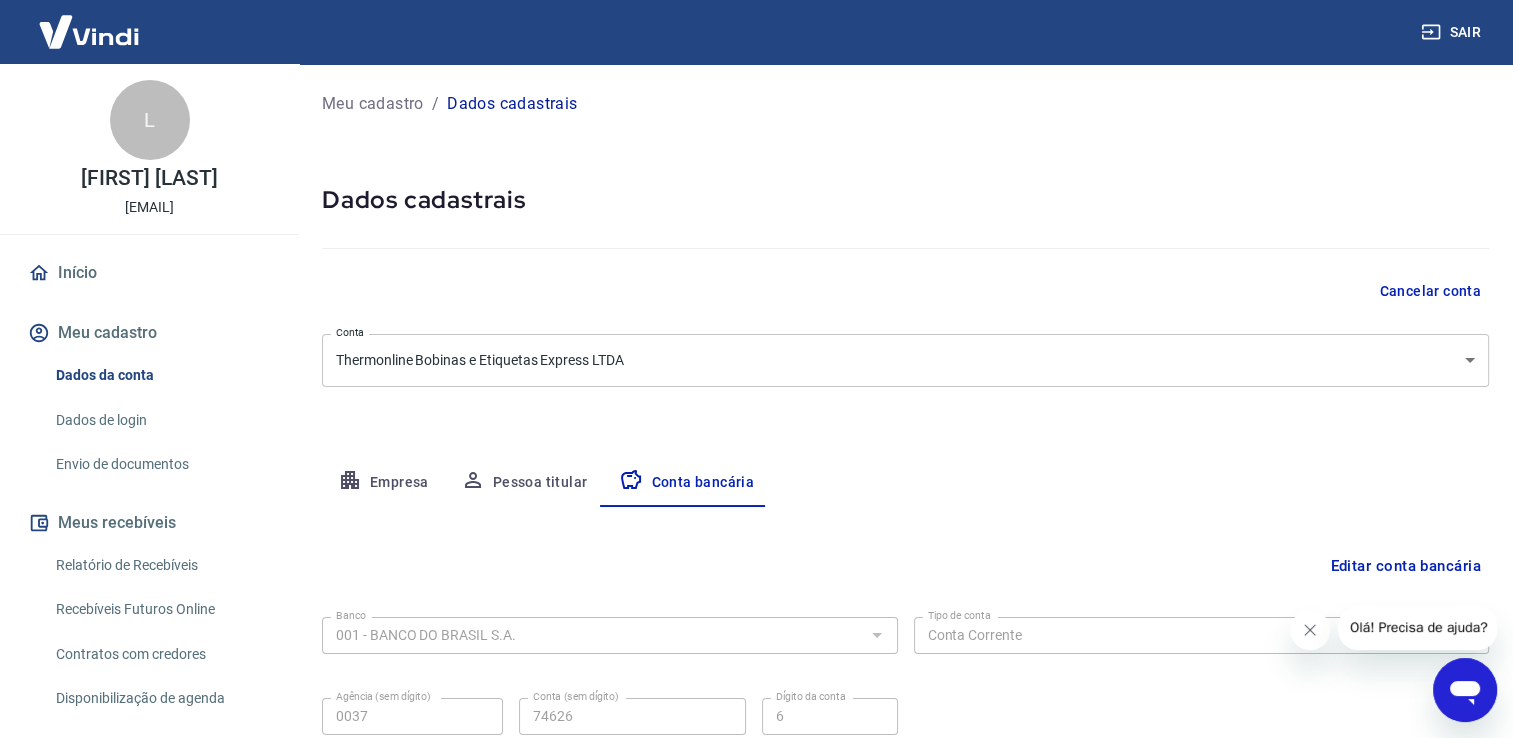 click on "Dados cadastrais" at bounding box center (905, 200) 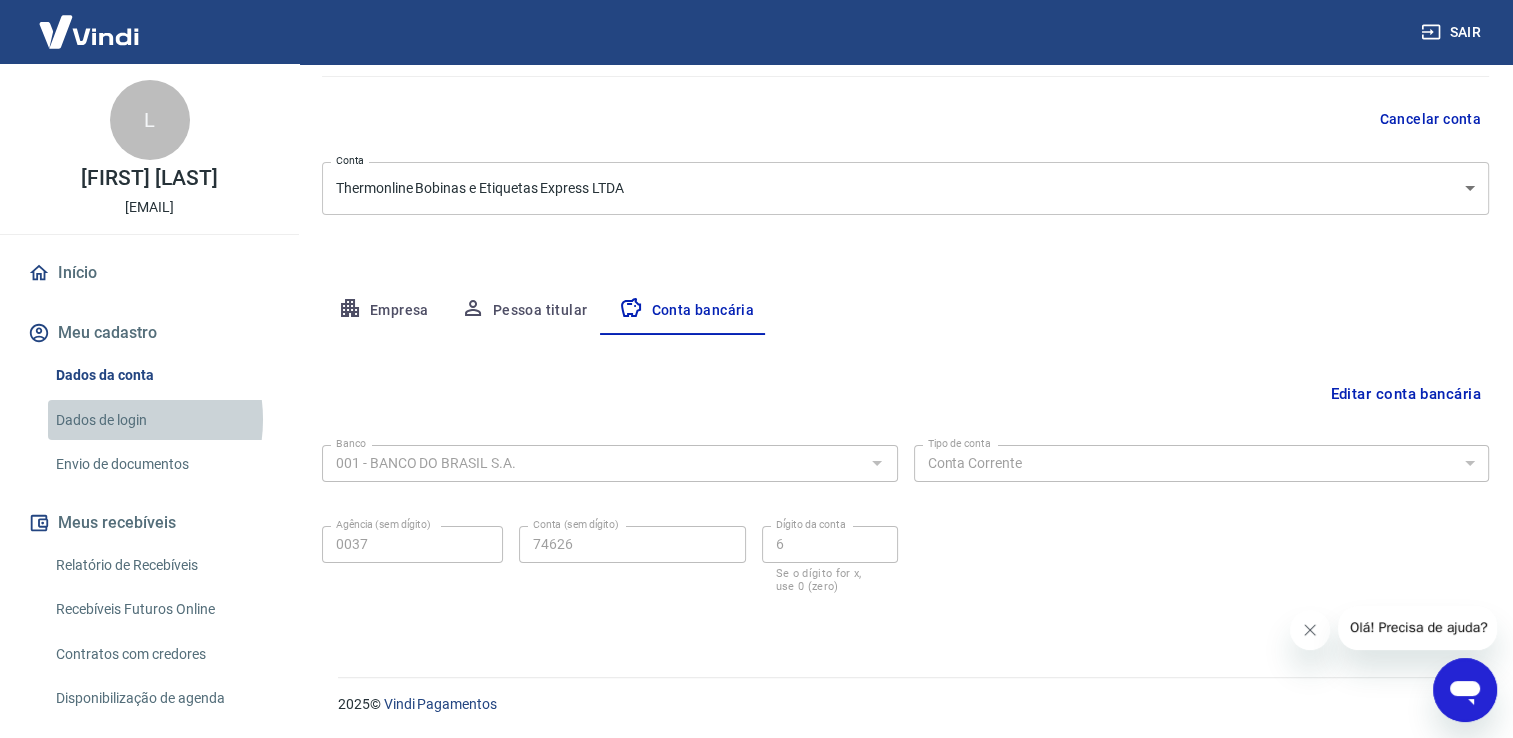 click on "Dados de login" at bounding box center [161, 420] 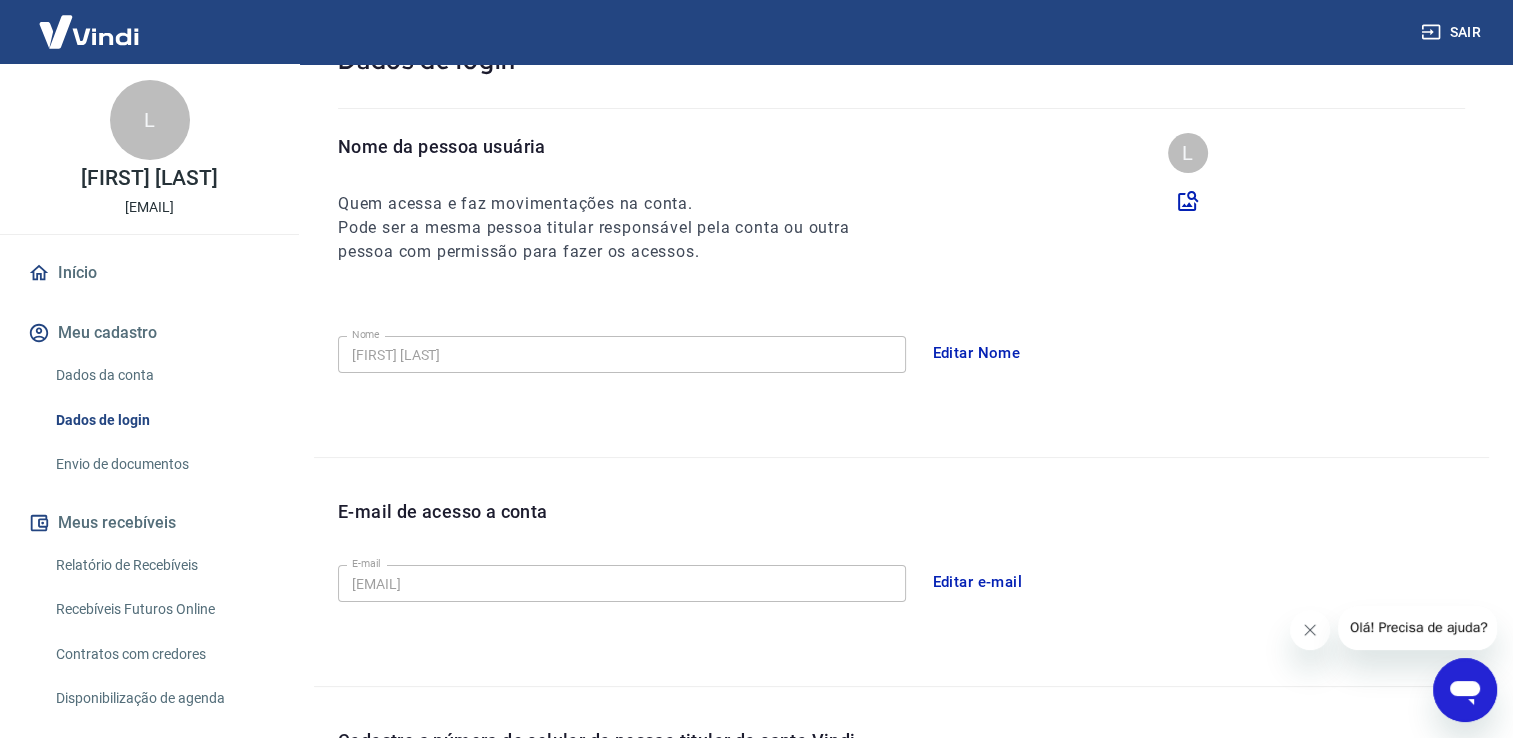 scroll, scrollTop: 0, scrollLeft: 0, axis: both 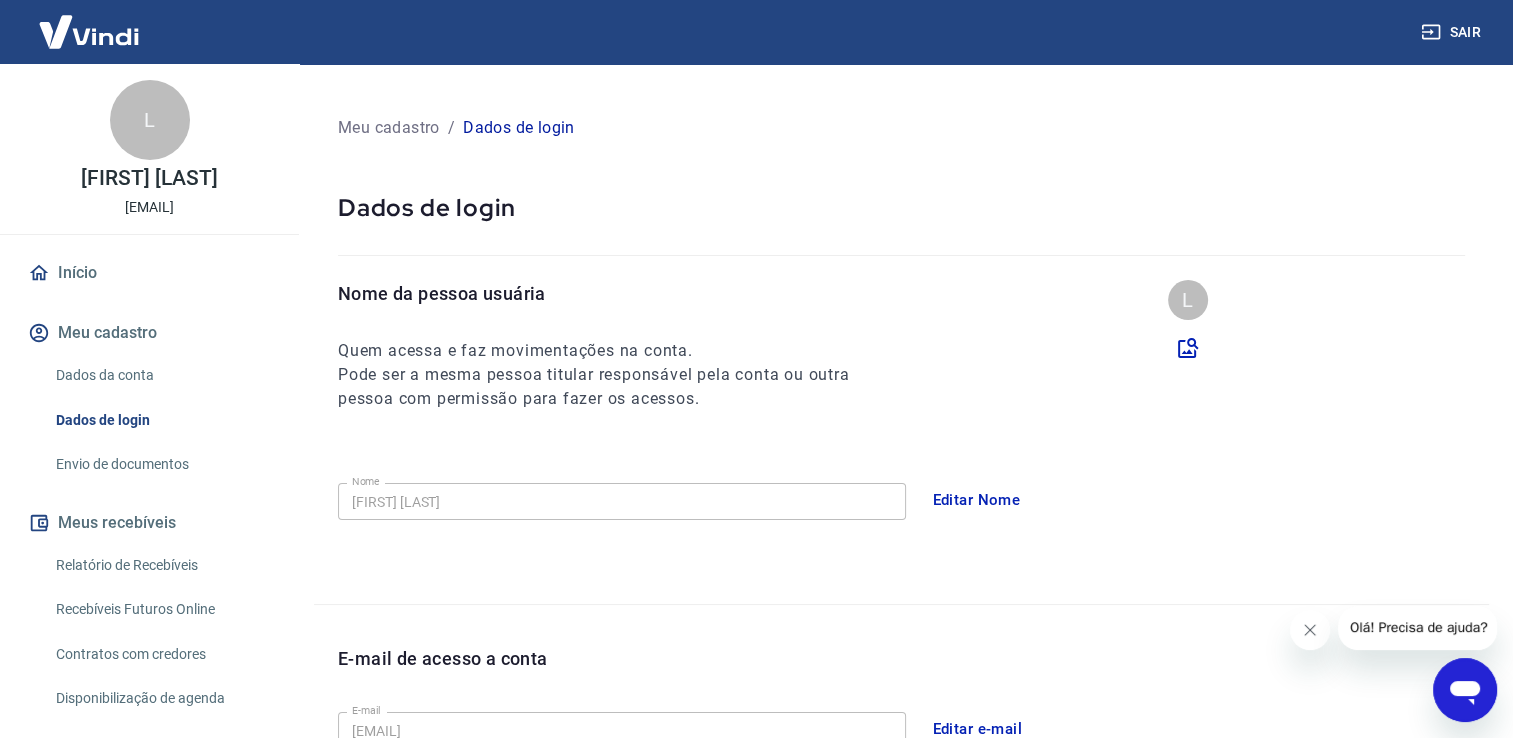 click on "Início" at bounding box center [149, 273] 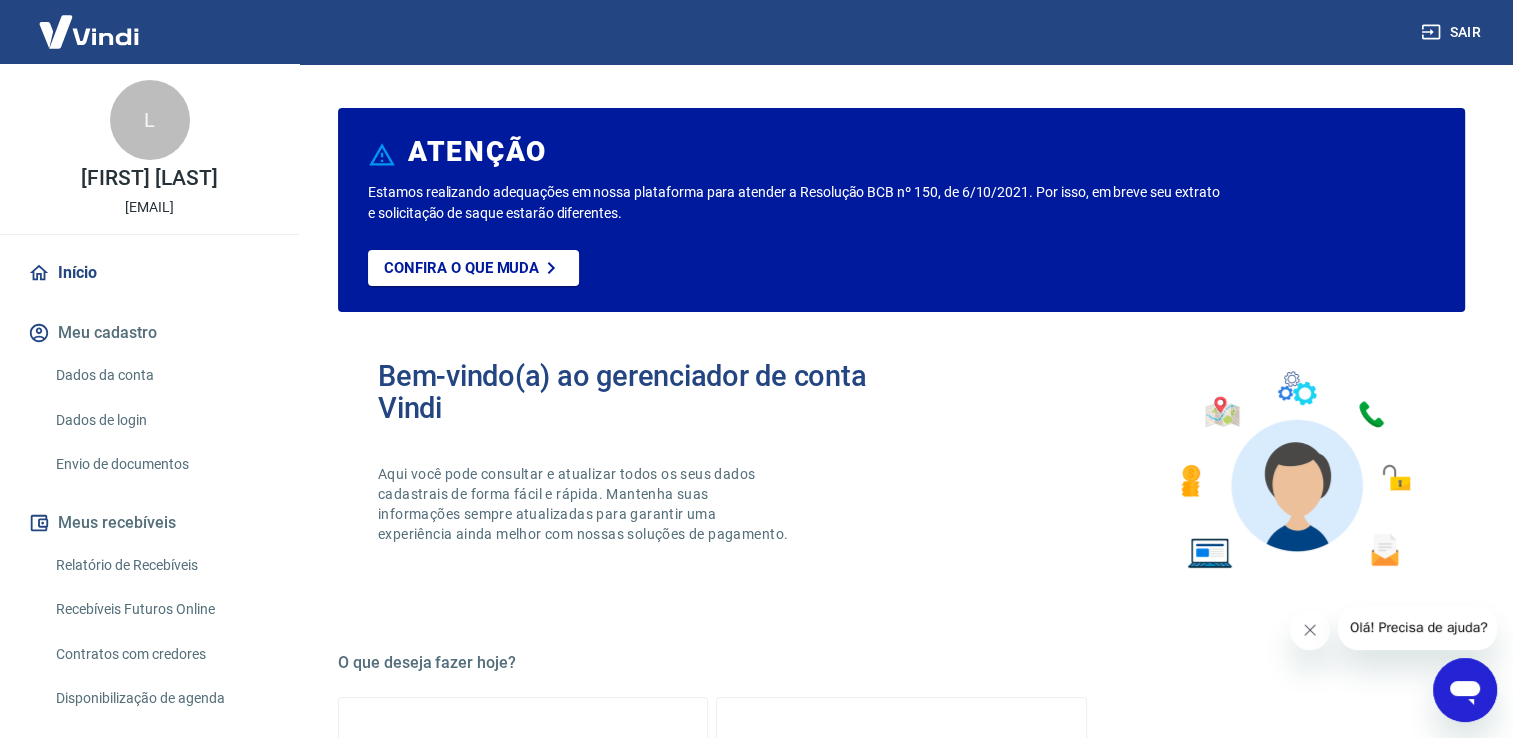 click on "Sair" at bounding box center [1453, 32] 